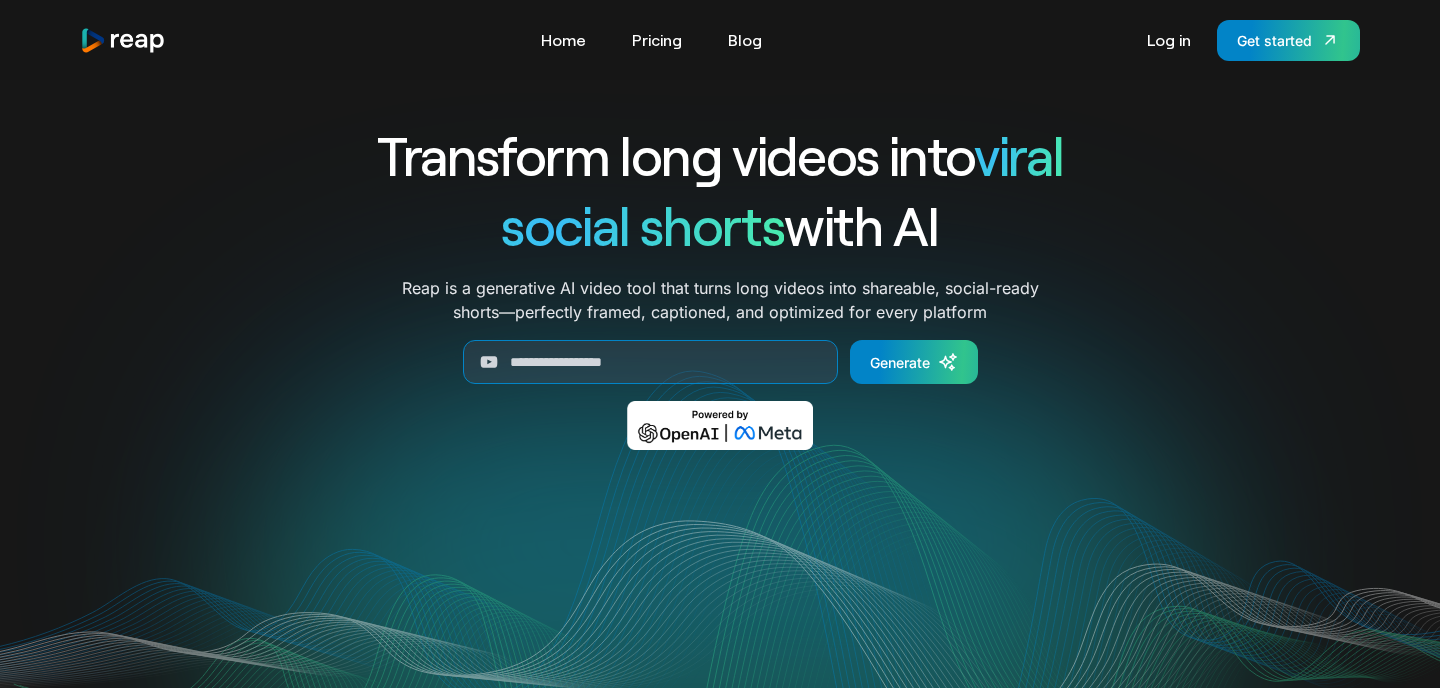 scroll, scrollTop: 0, scrollLeft: 0, axis: both 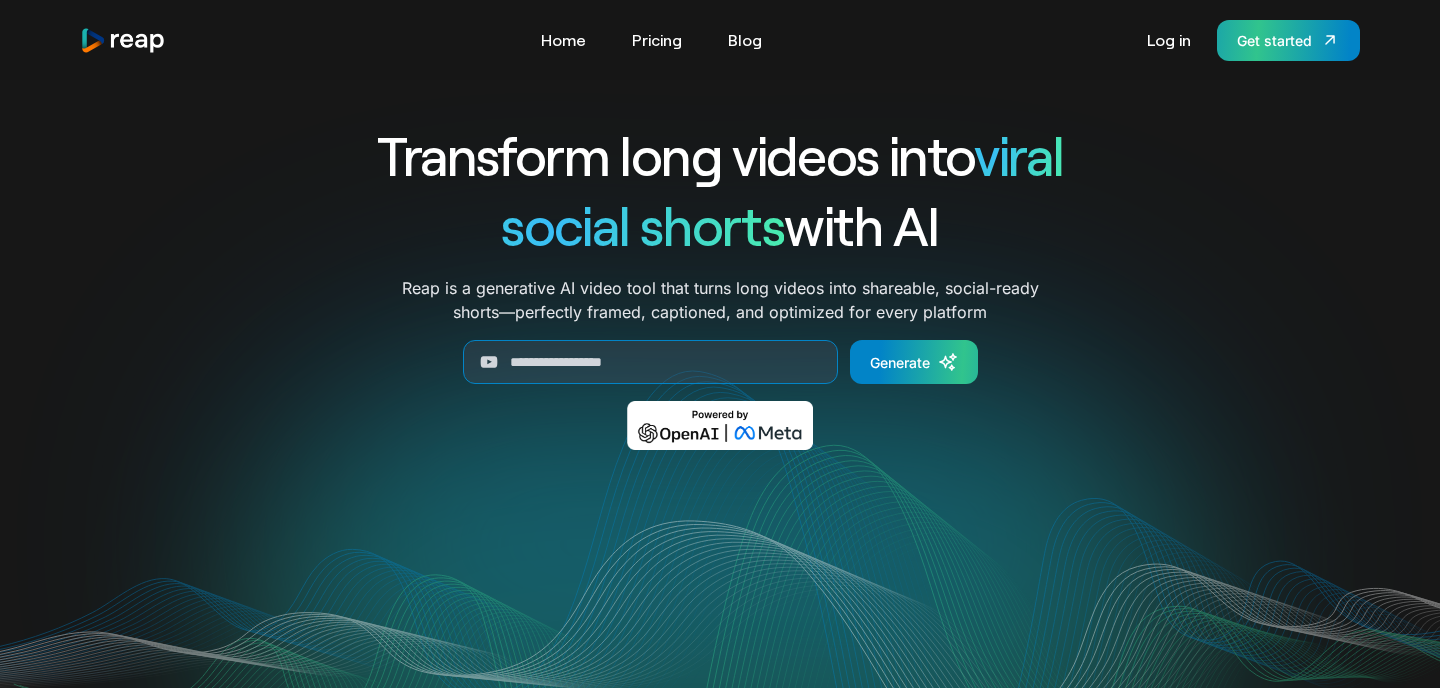 click on "Get started" at bounding box center [1274, 40] 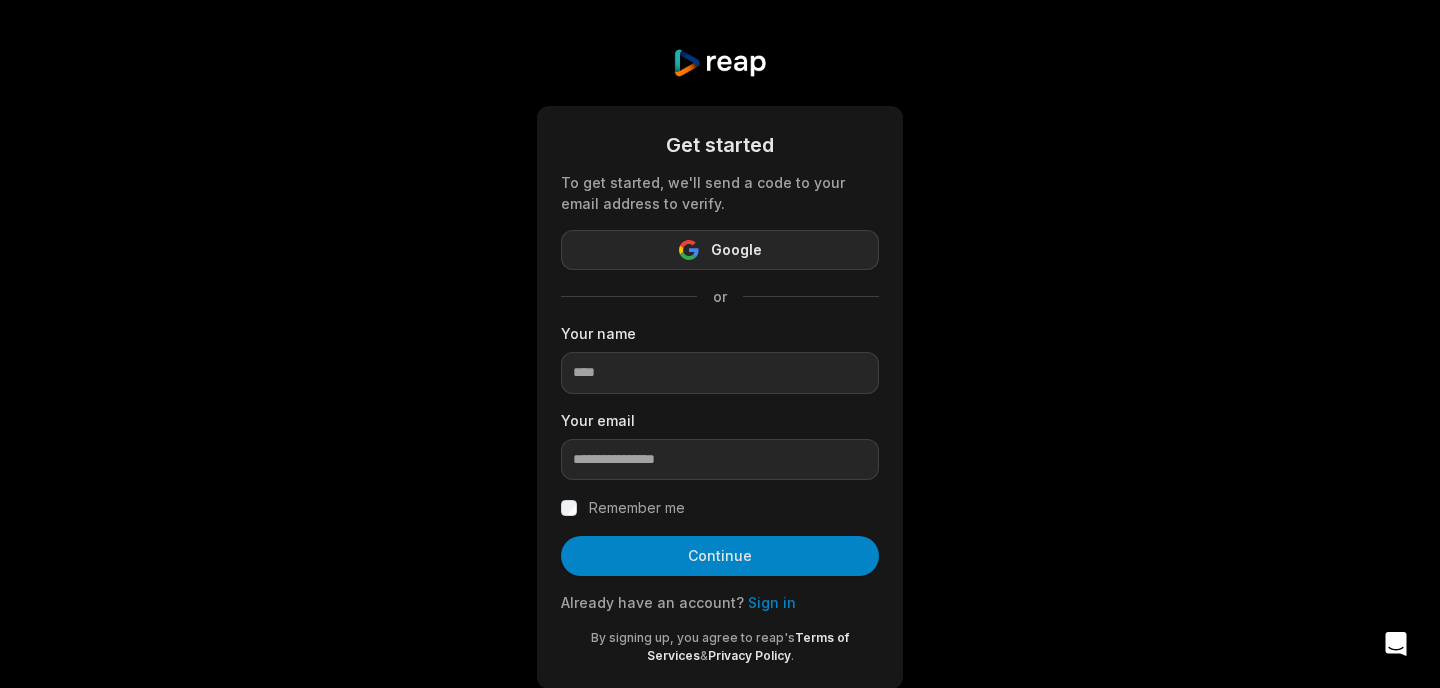 scroll, scrollTop: 0, scrollLeft: 0, axis: both 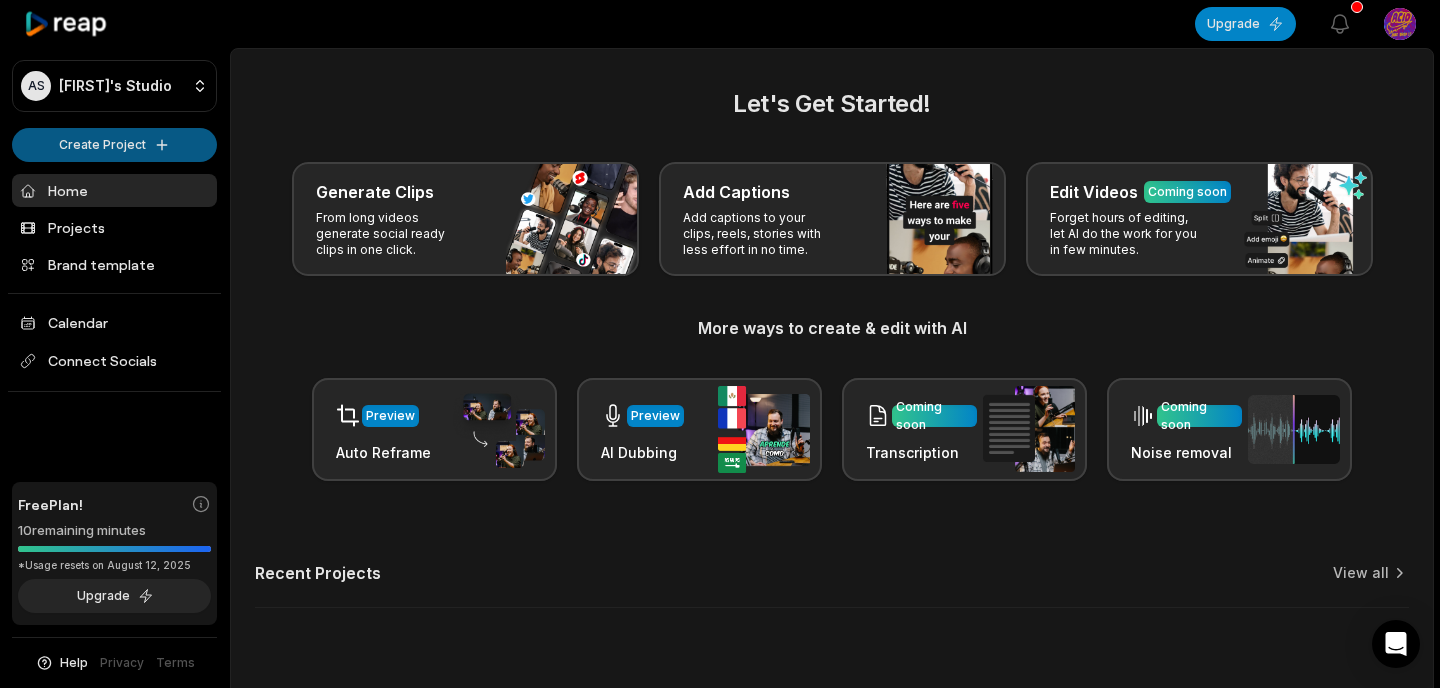 click on "AS Arjun's Studio Create Project Home Projects Brand template Calendar Connect Socials Free  Plan! 10  remaining minutes *Usage resets on August 12, 2025 Upgrade Help Privacy Terms Open sidebar Upgrade View notifications Open user menu   Let's Get Started! Generate Clips From long videos generate social ready clips in one click. Add Captions Add captions to your clips, reels, stories with less effort in no time. Edit Videos Coming soon Forget hours of editing, let AI do the work for you in few minutes. More ways to create & edit with AI Preview Auto Reframe Preview AI Dubbing Coming soon Transcription Coming soon Noise removal Recent Projects View all Made with   in San Francisco" at bounding box center [720, 344] 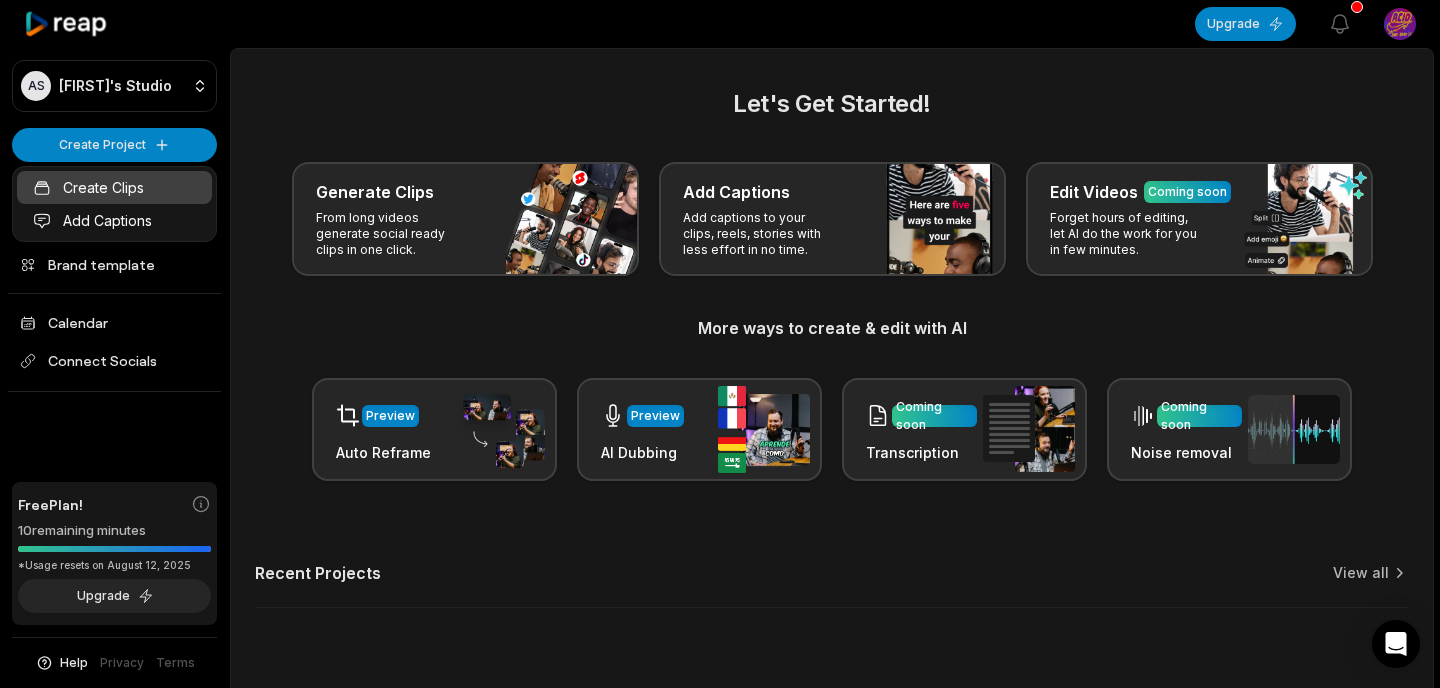 click on "Create Clips" at bounding box center (114, 187) 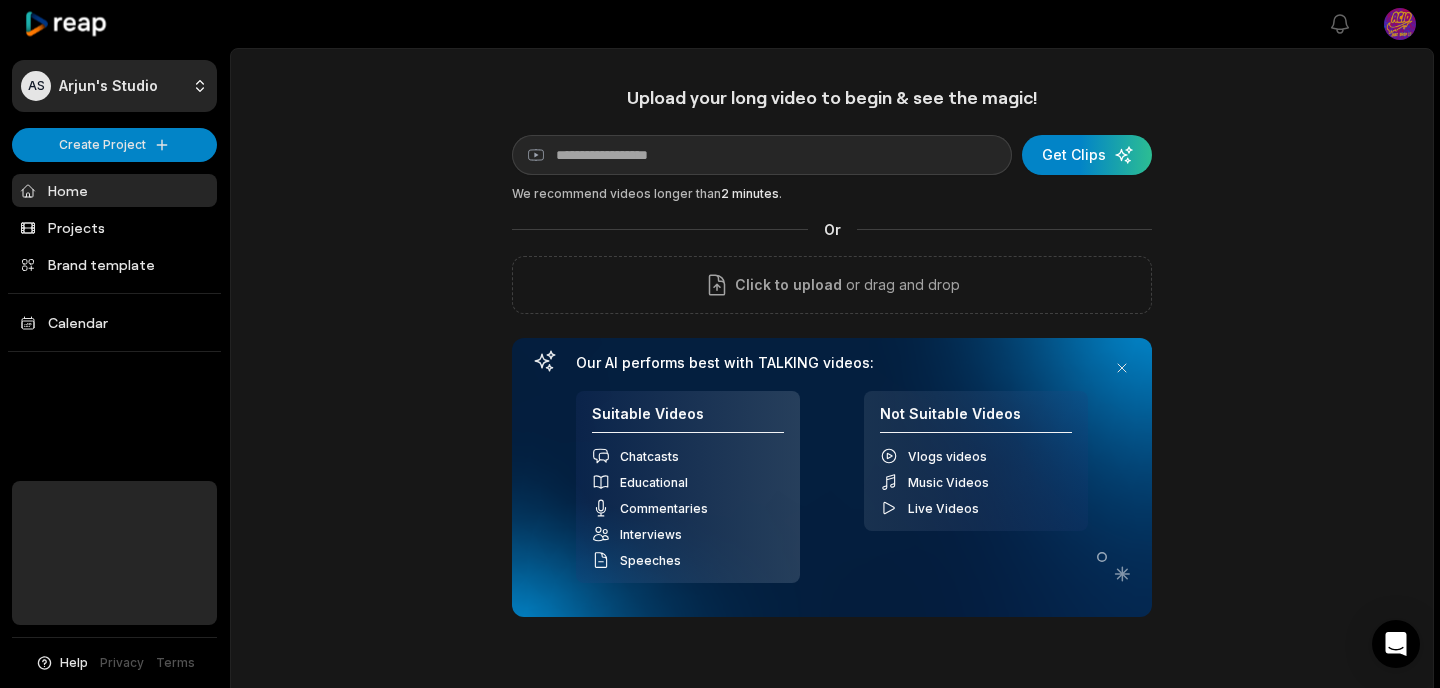 scroll, scrollTop: 0, scrollLeft: 0, axis: both 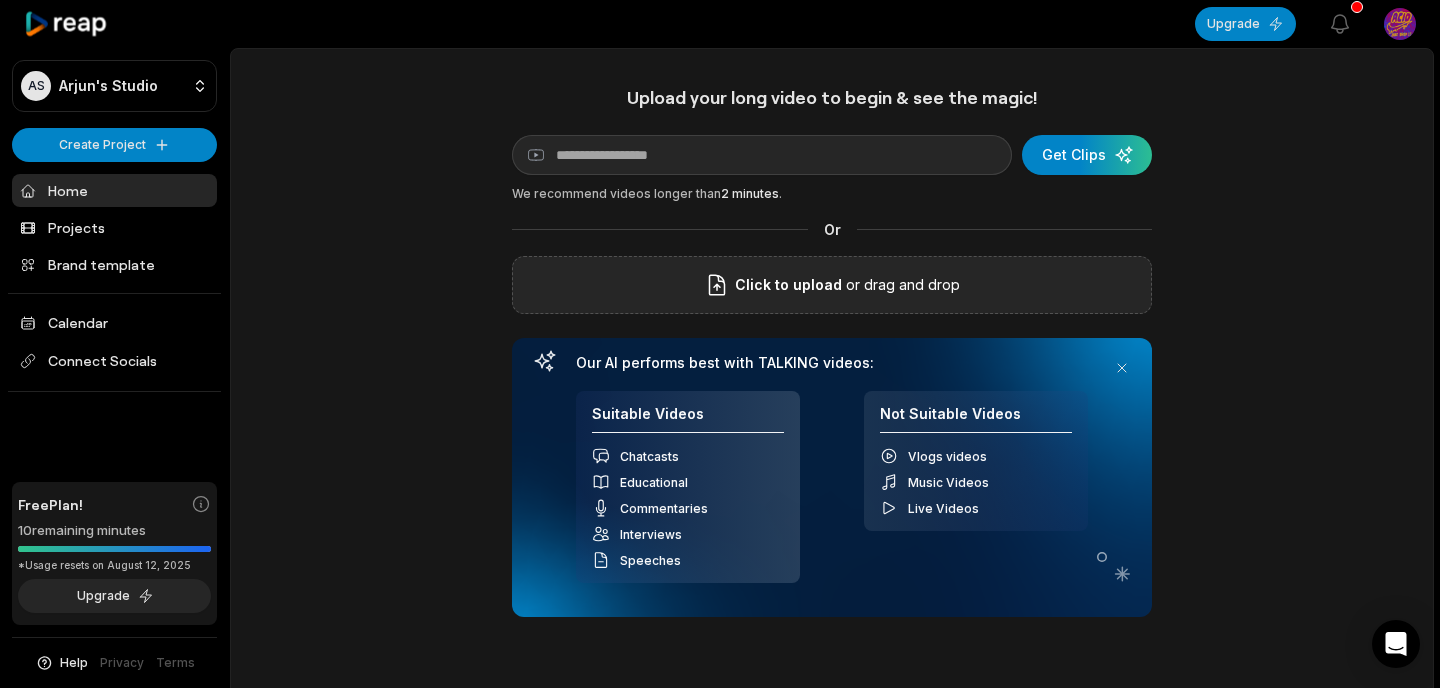 click on "Click to upload or drag and drop" at bounding box center [832, 285] 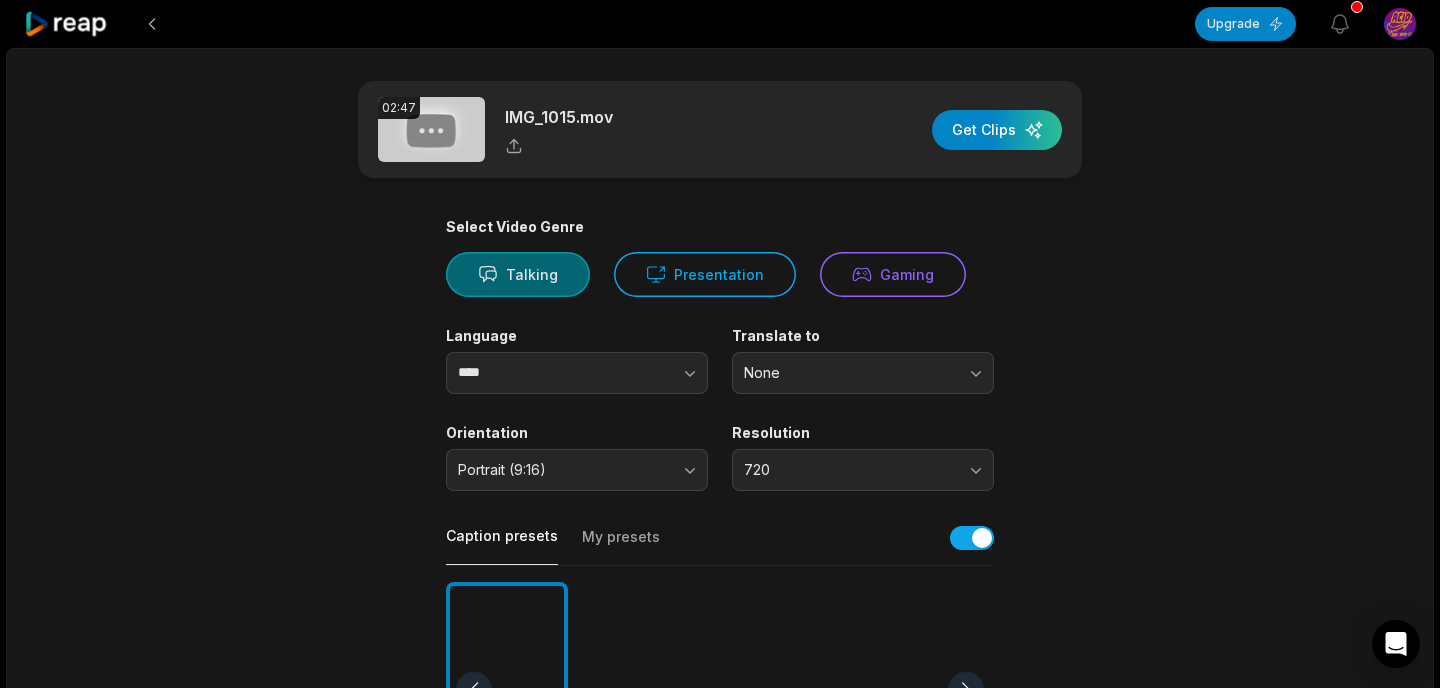 click on "Talking" at bounding box center [518, 274] 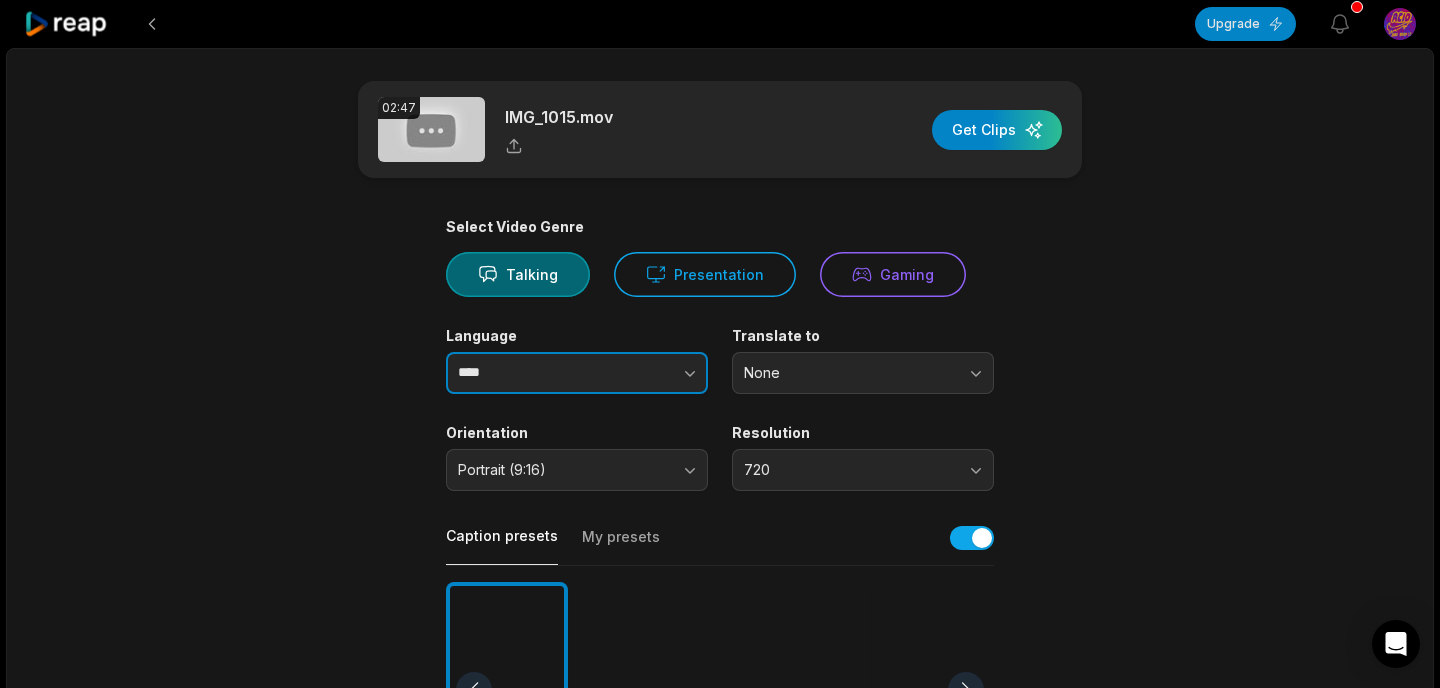 click 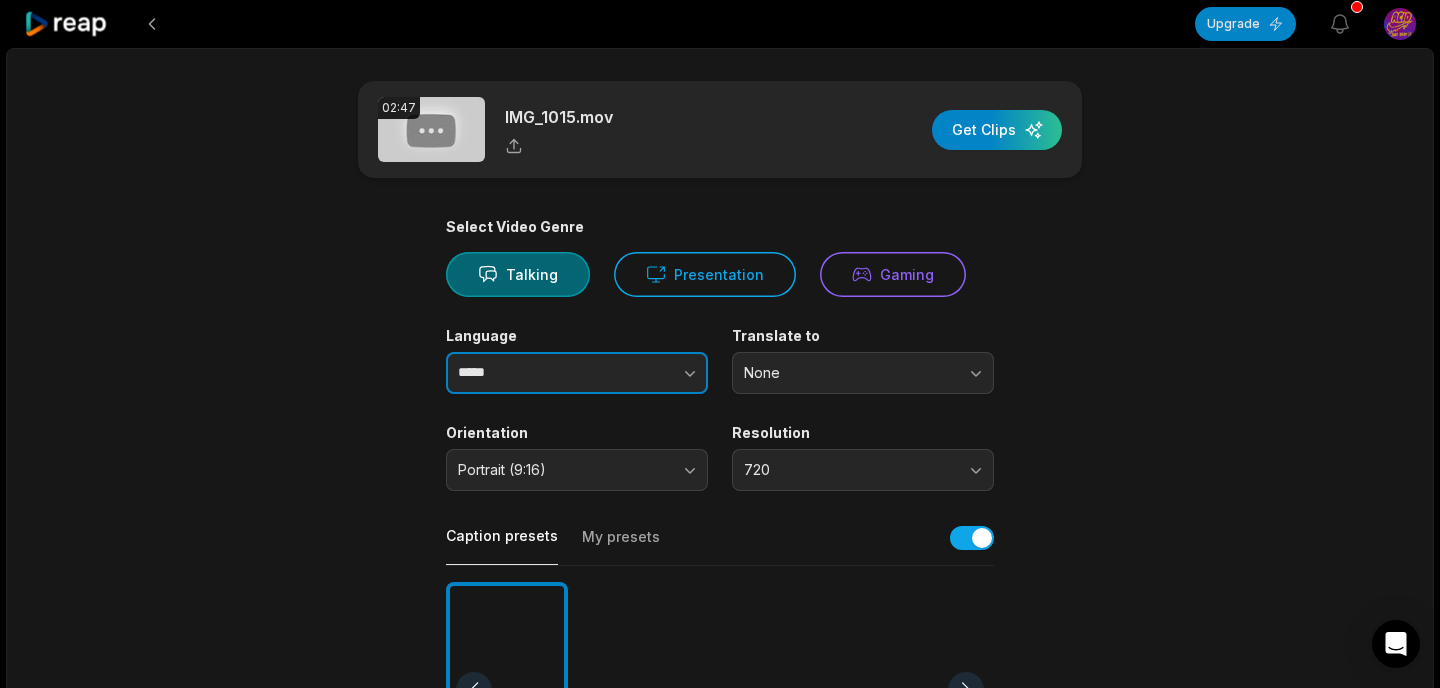 type on "*****" 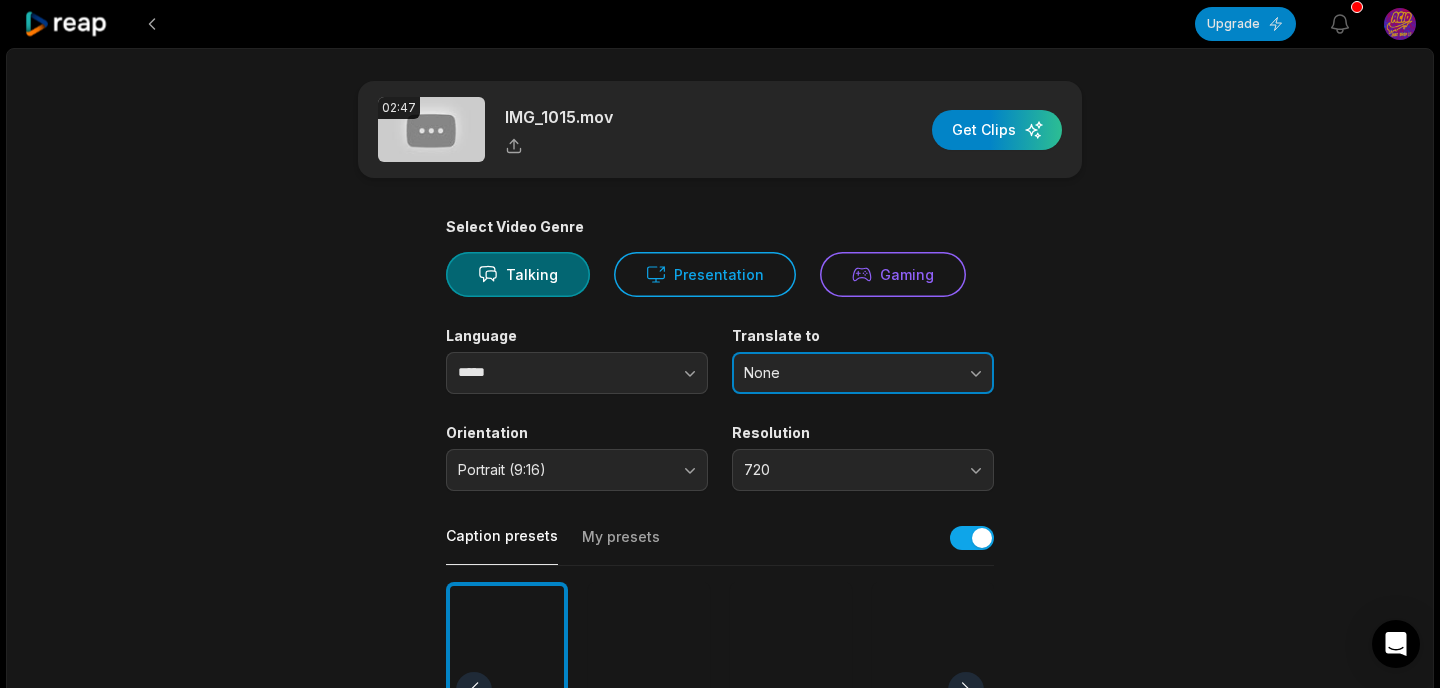 click on "None" at bounding box center [863, 373] 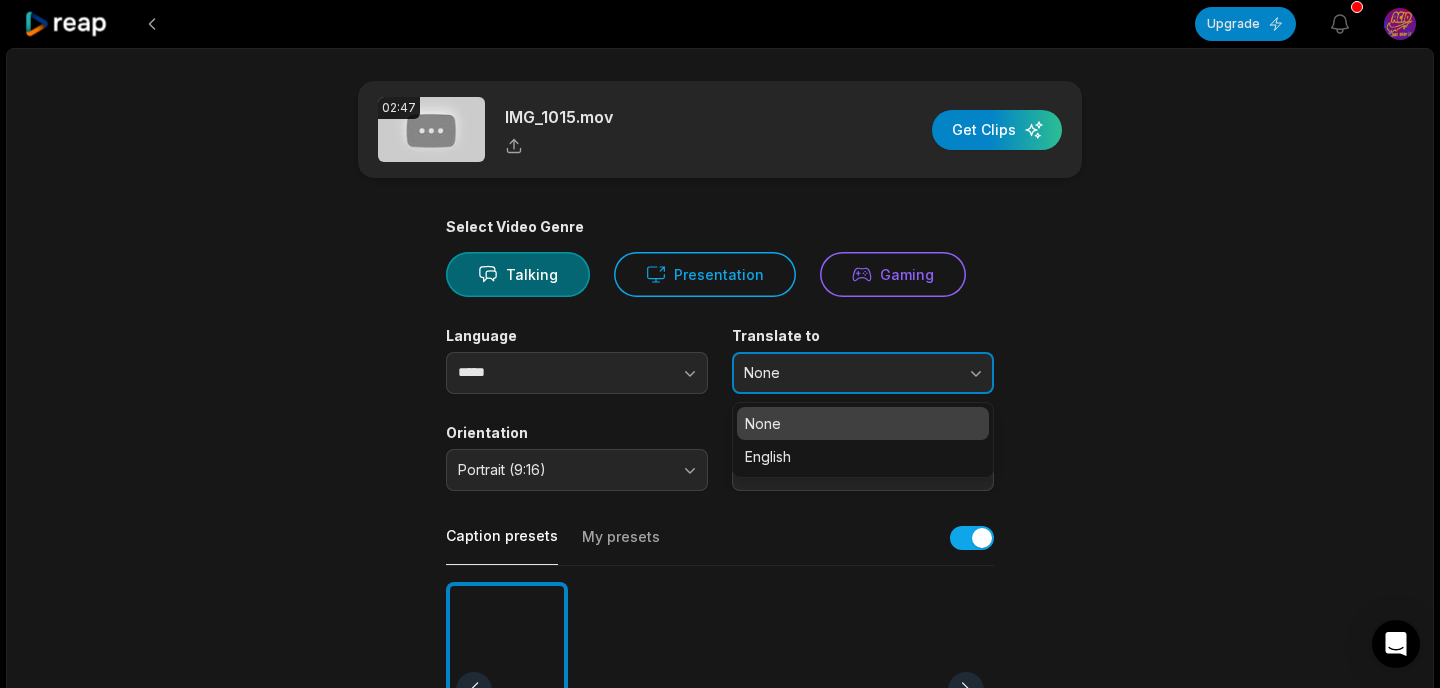 click on "None" at bounding box center [863, 373] 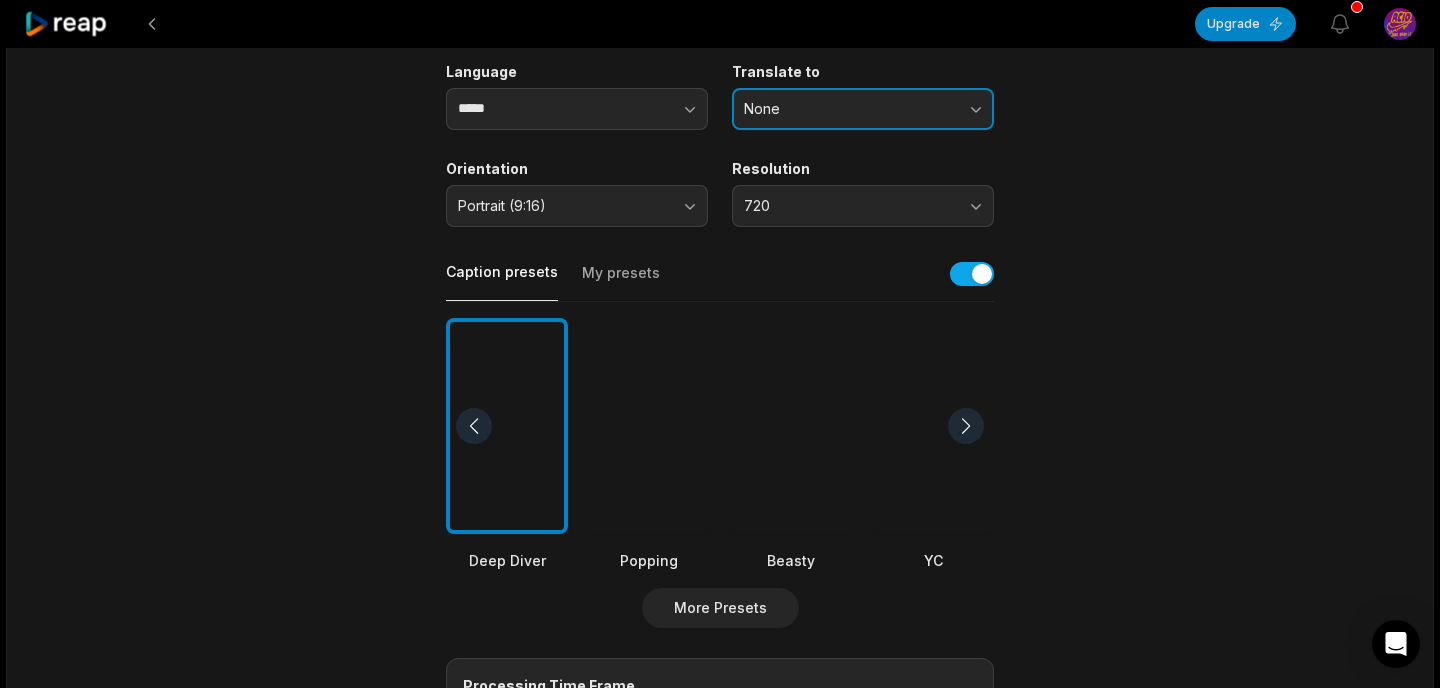scroll, scrollTop: 279, scrollLeft: 0, axis: vertical 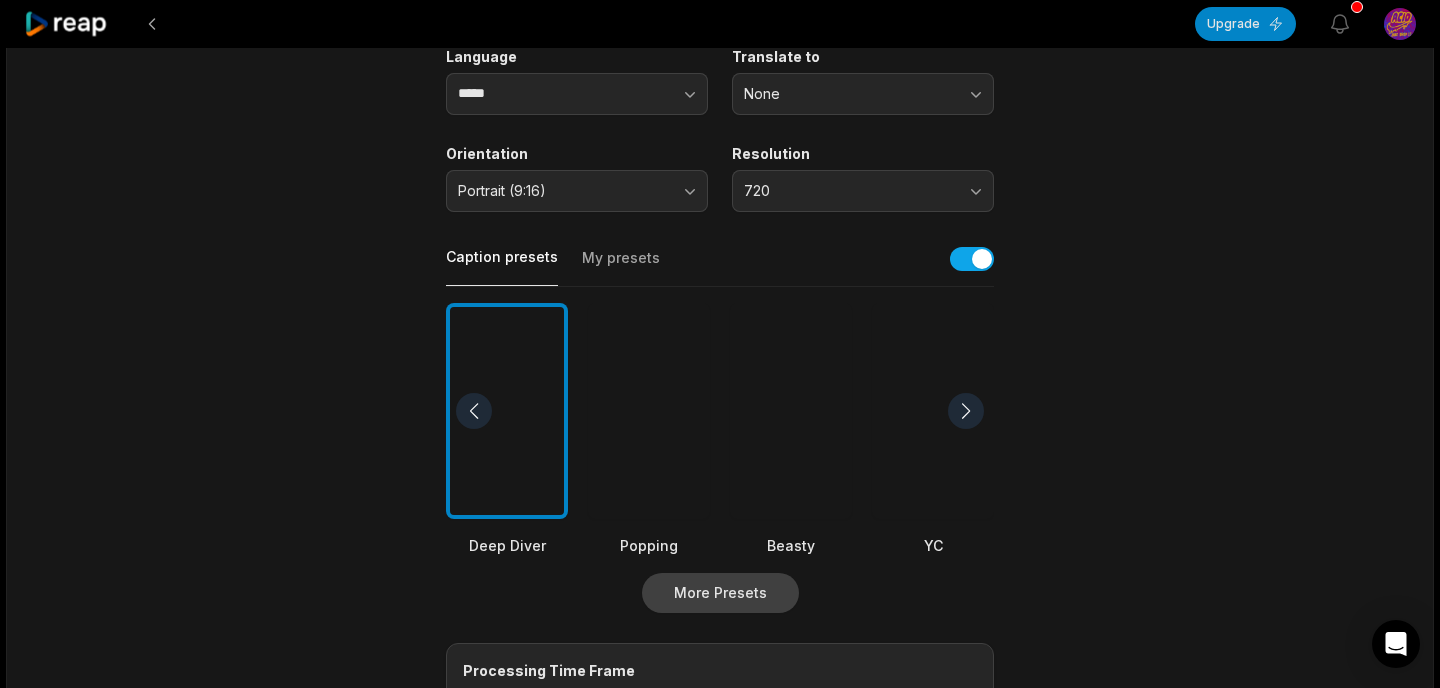 click on "More Presets" at bounding box center (720, 593) 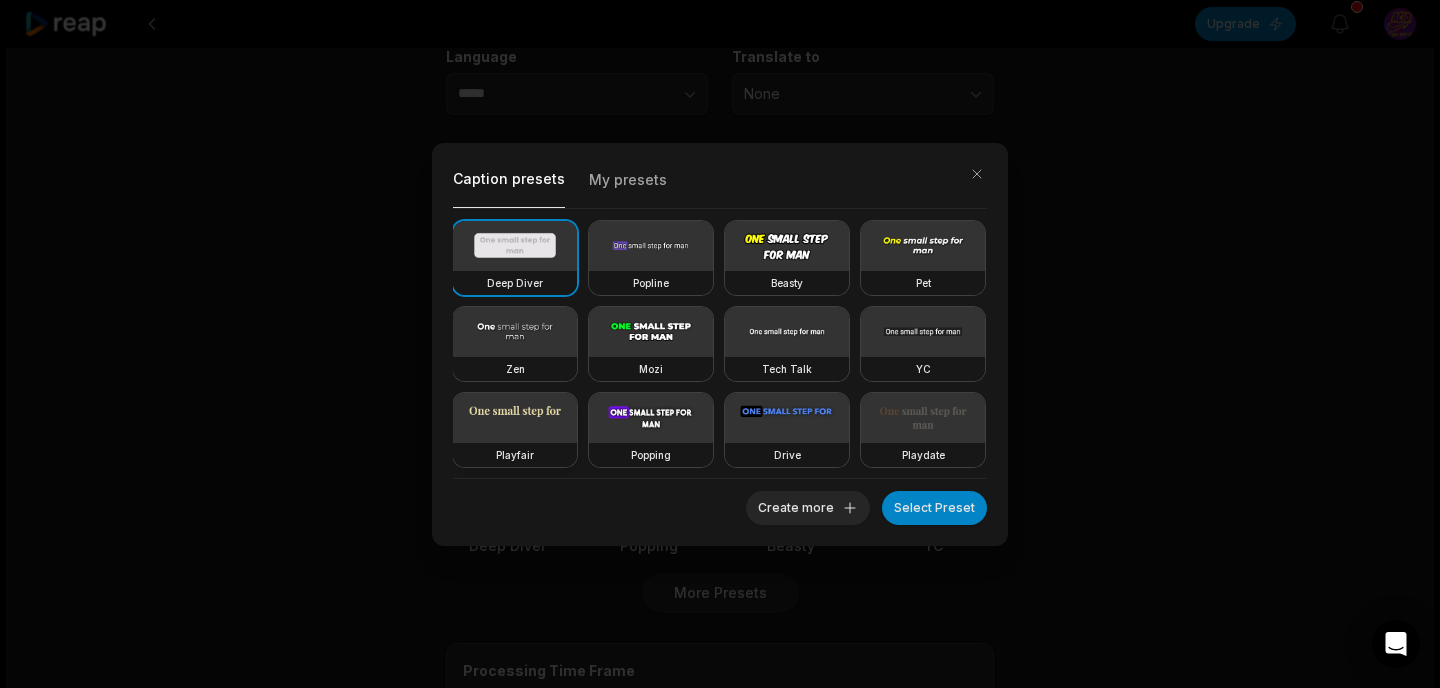 click at bounding box center [515, 418] 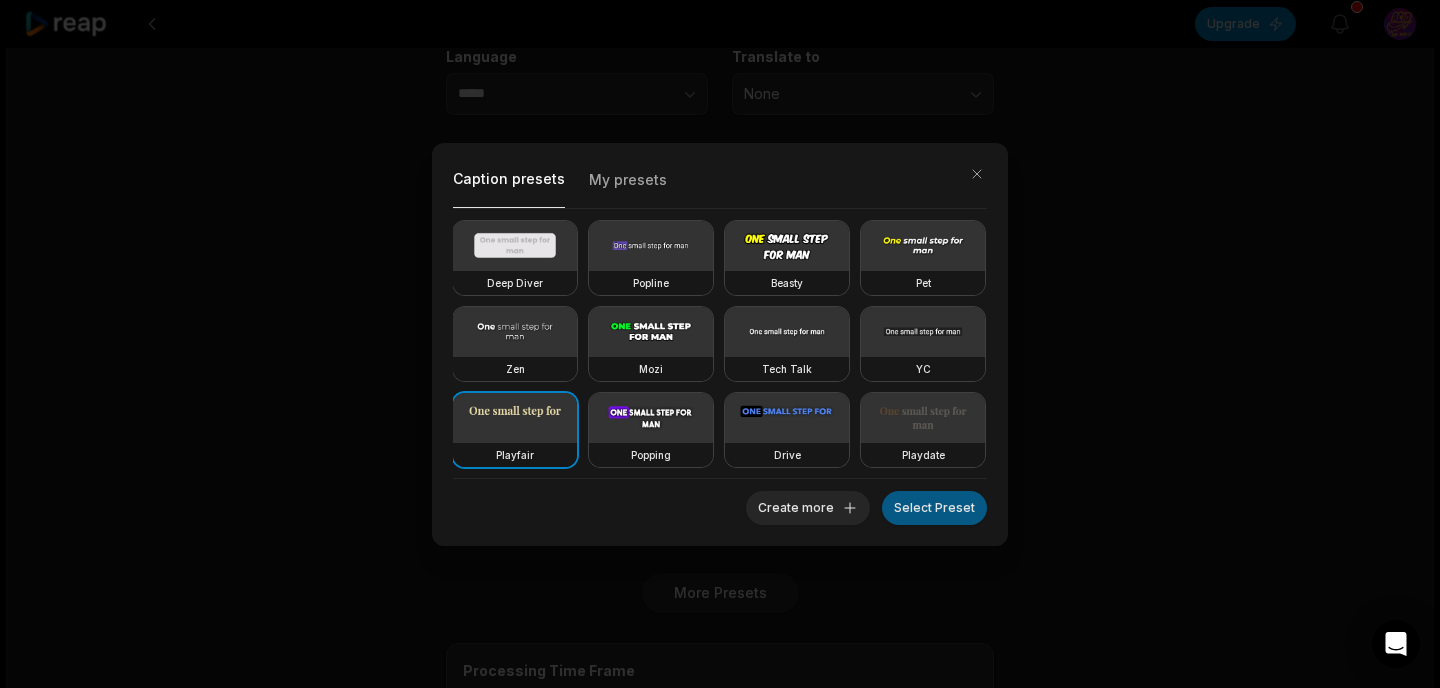 click on "Select Preset" at bounding box center [934, 508] 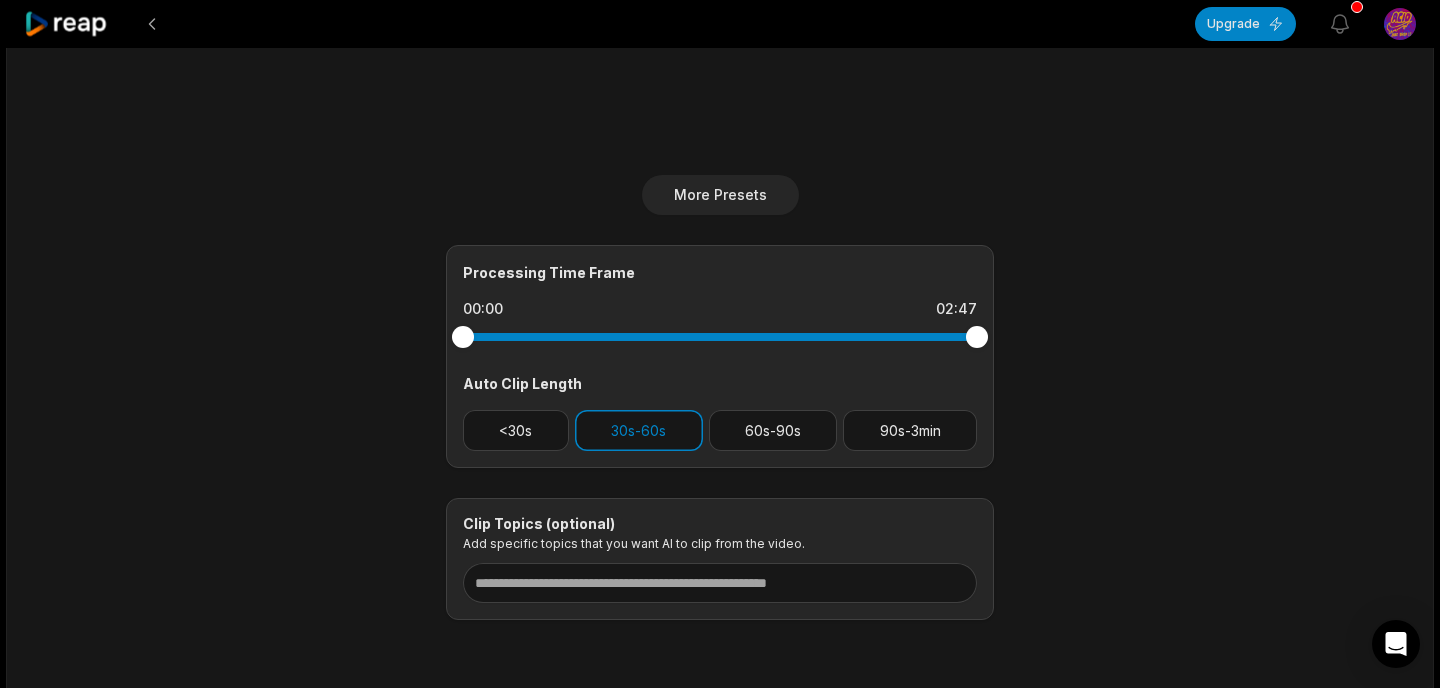 scroll, scrollTop: 685, scrollLeft: 0, axis: vertical 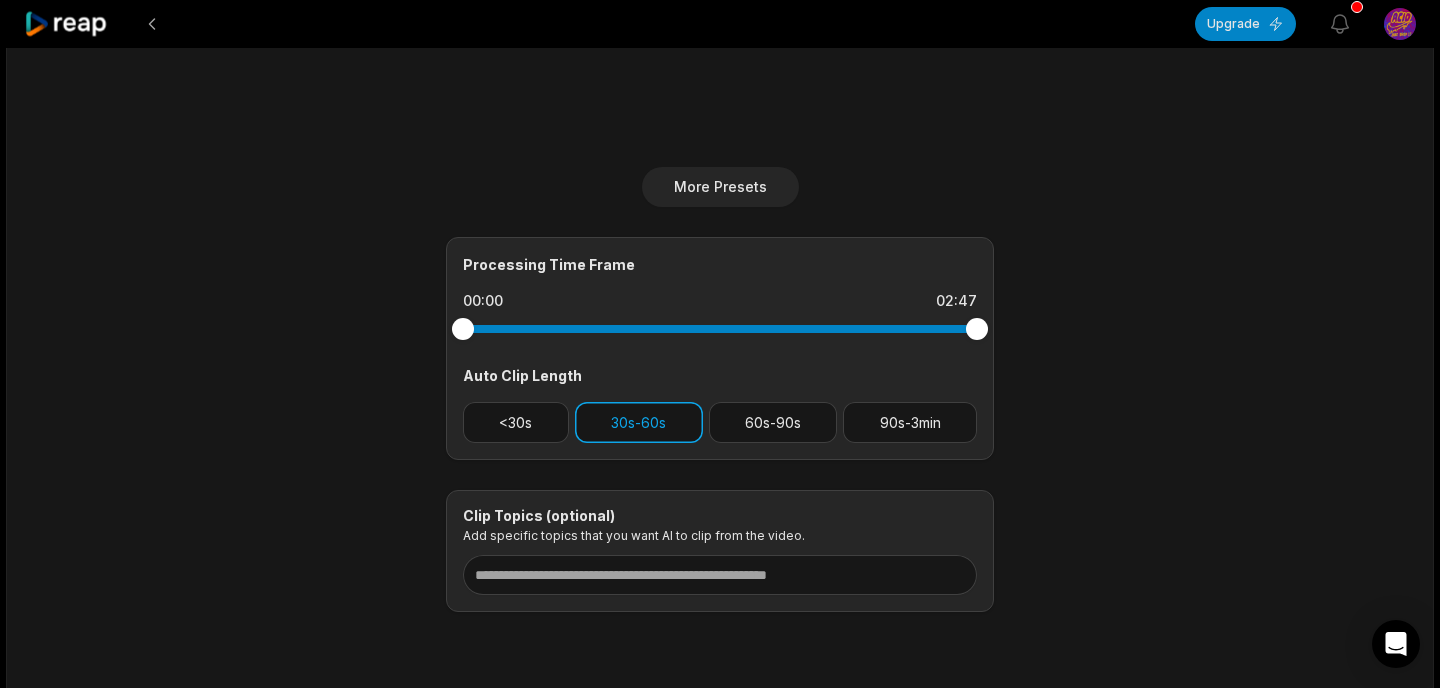 click on "30s-60s" at bounding box center (639, 422) 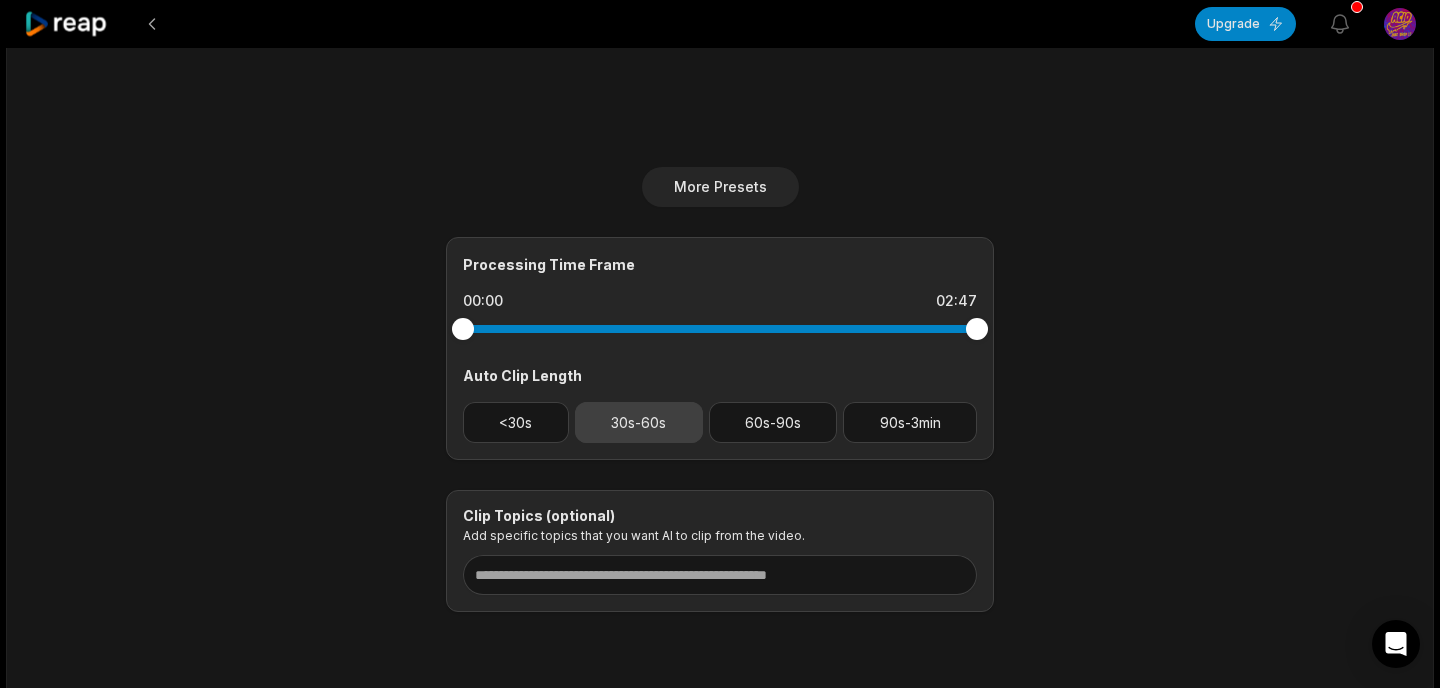 click on "30s-60s" at bounding box center (639, 422) 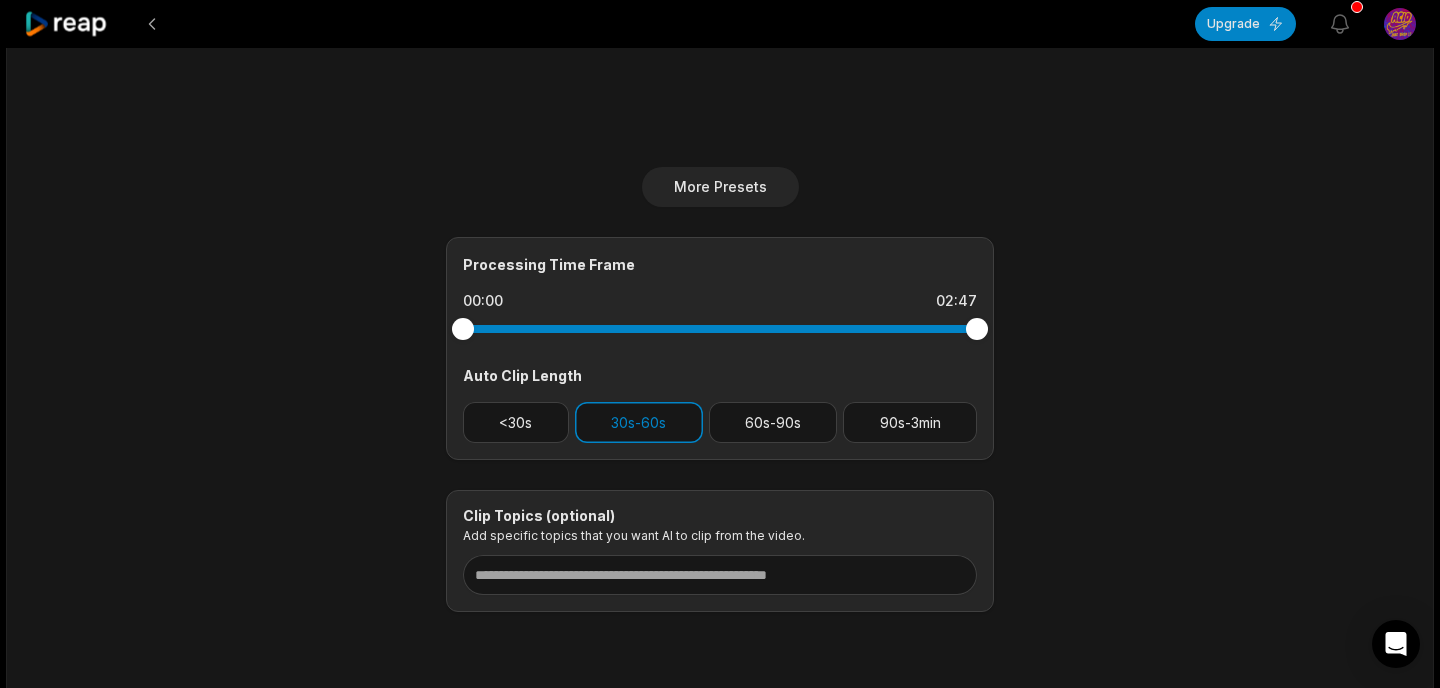 scroll, scrollTop: 753, scrollLeft: 0, axis: vertical 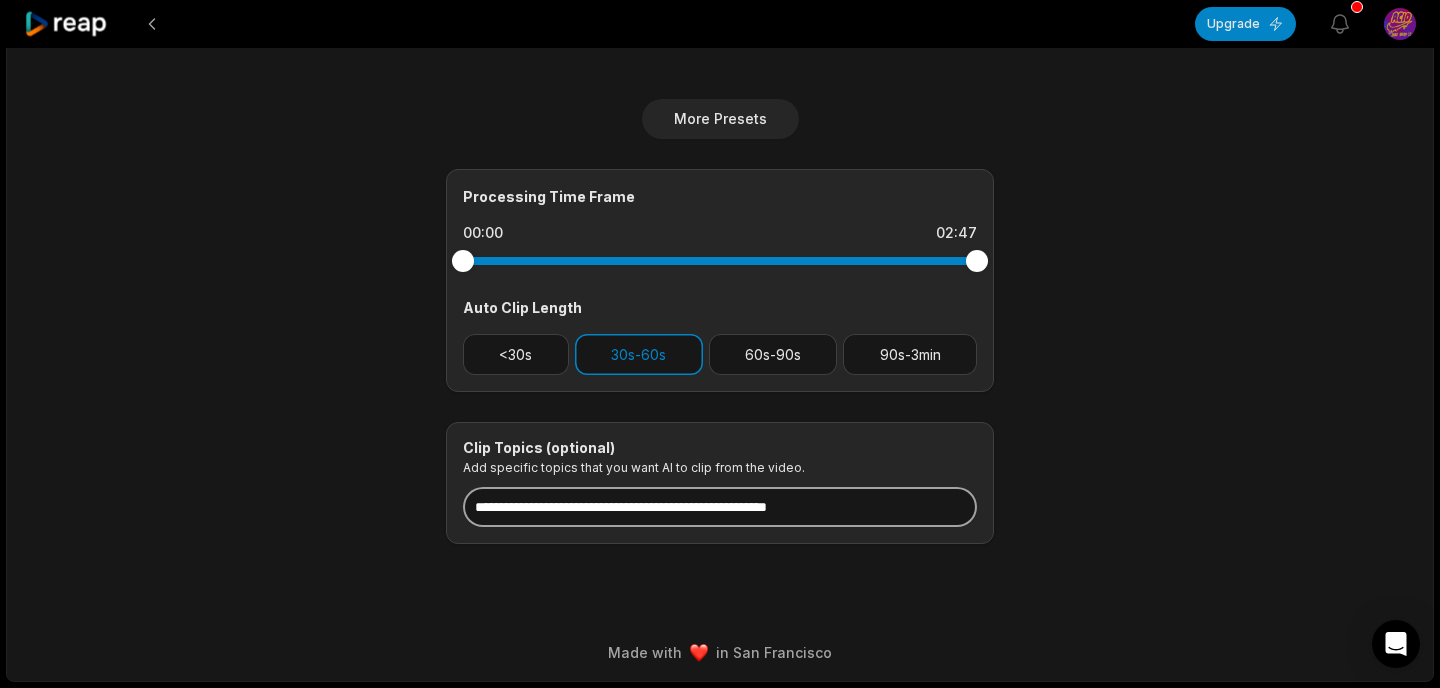 click at bounding box center (720, 507) 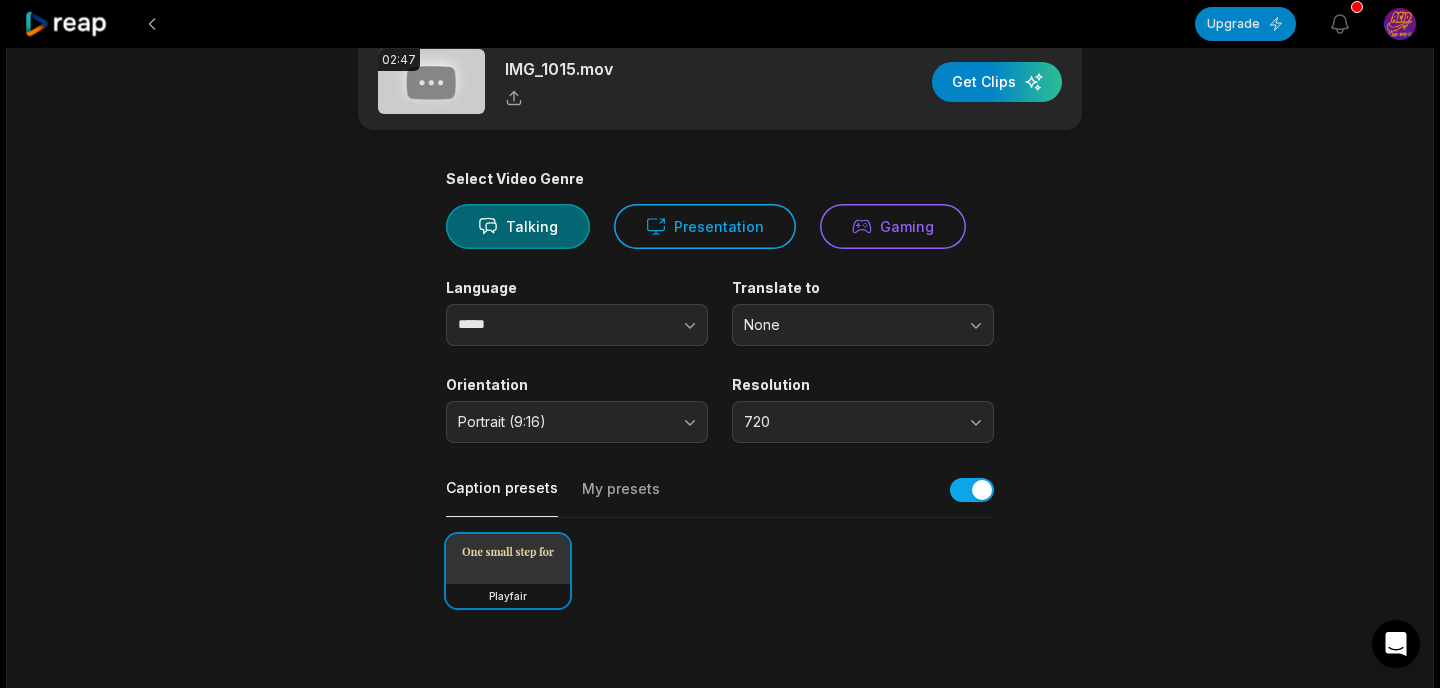 scroll, scrollTop: 0, scrollLeft: 0, axis: both 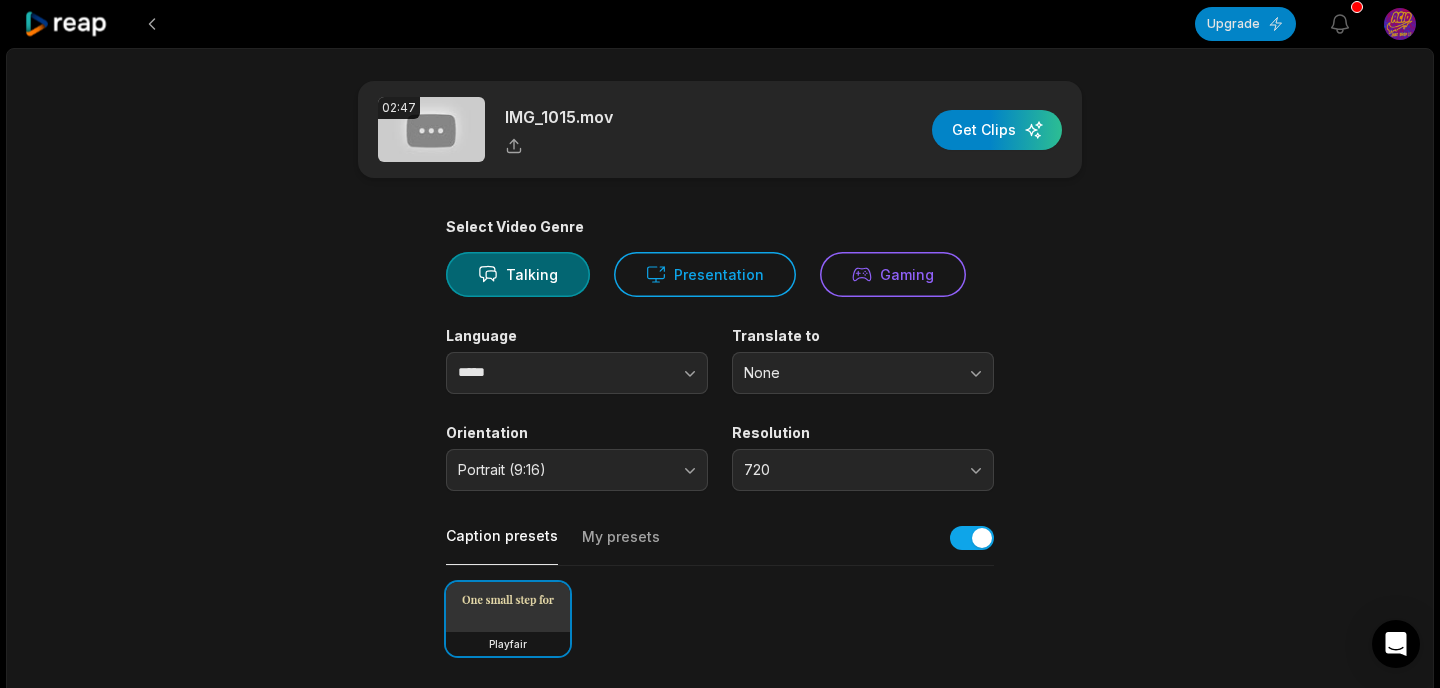 type on "**********" 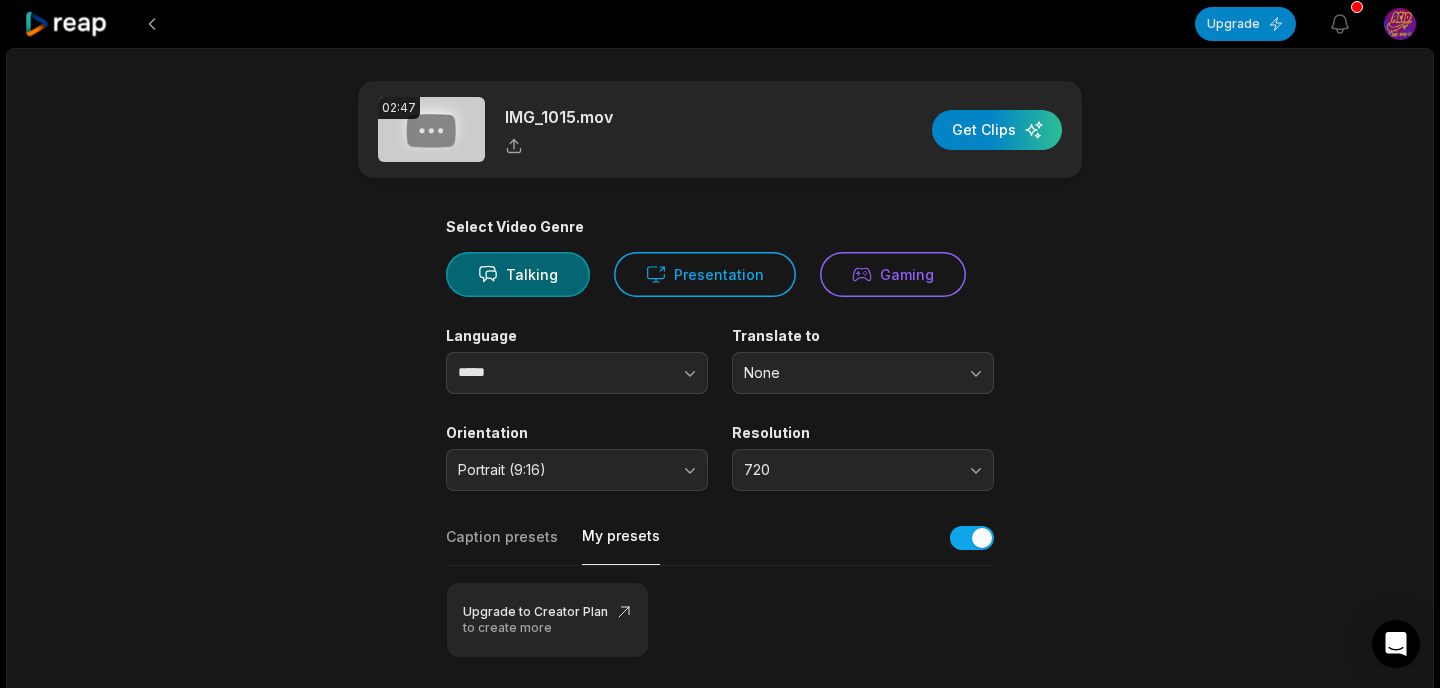 click on "Caption presets" at bounding box center (502, 546) 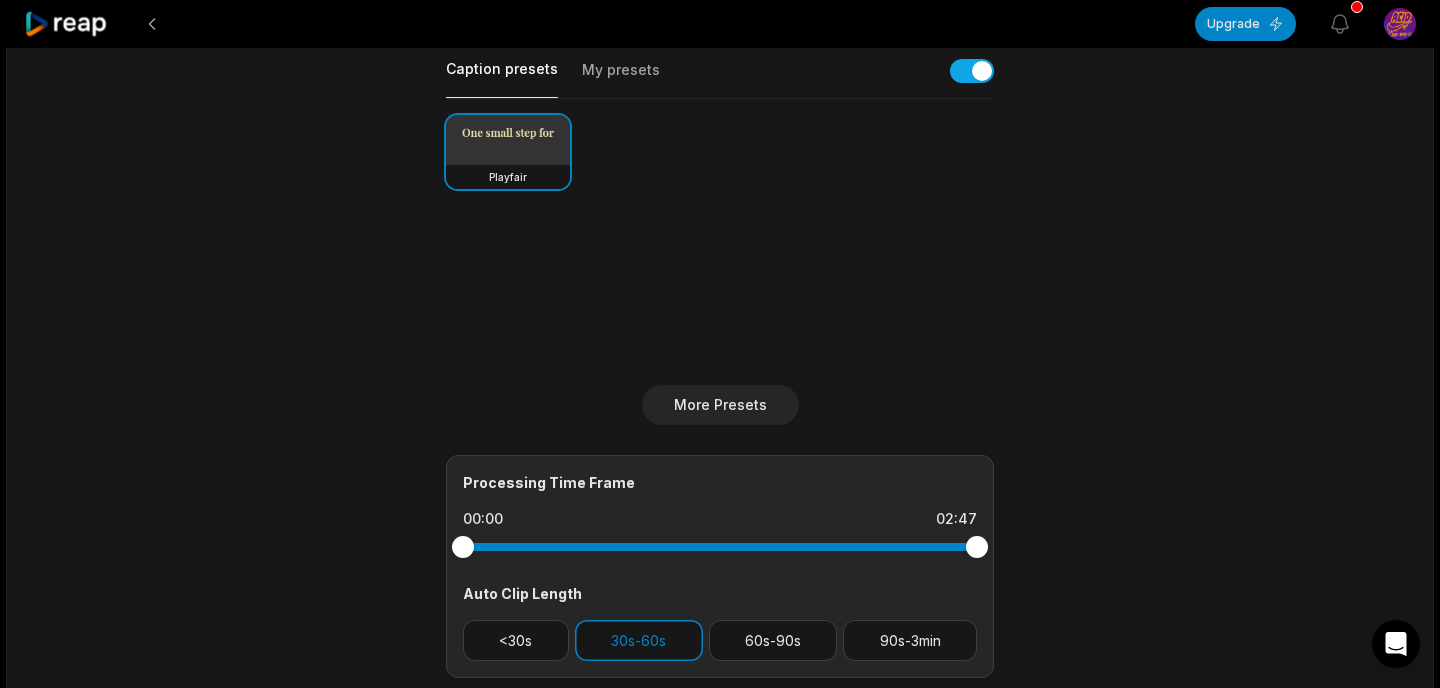 scroll, scrollTop: 0, scrollLeft: 0, axis: both 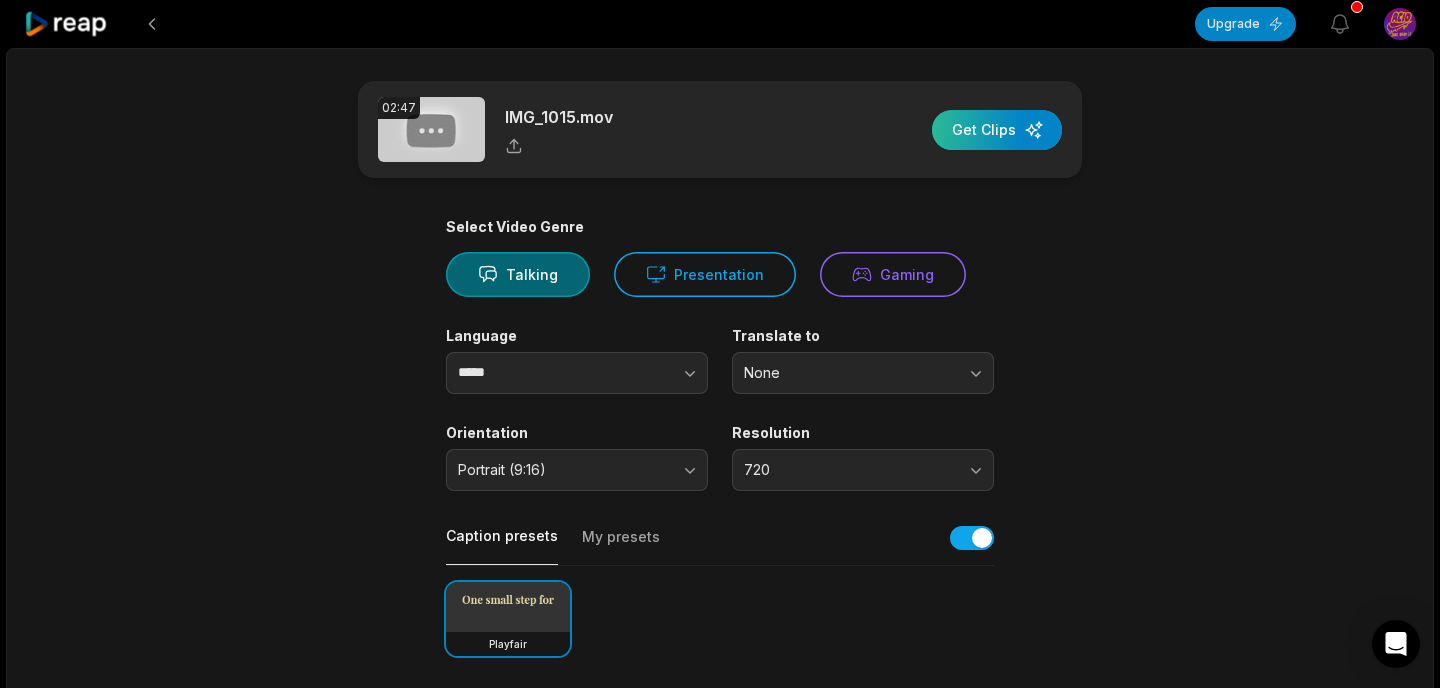 click at bounding box center (997, 130) 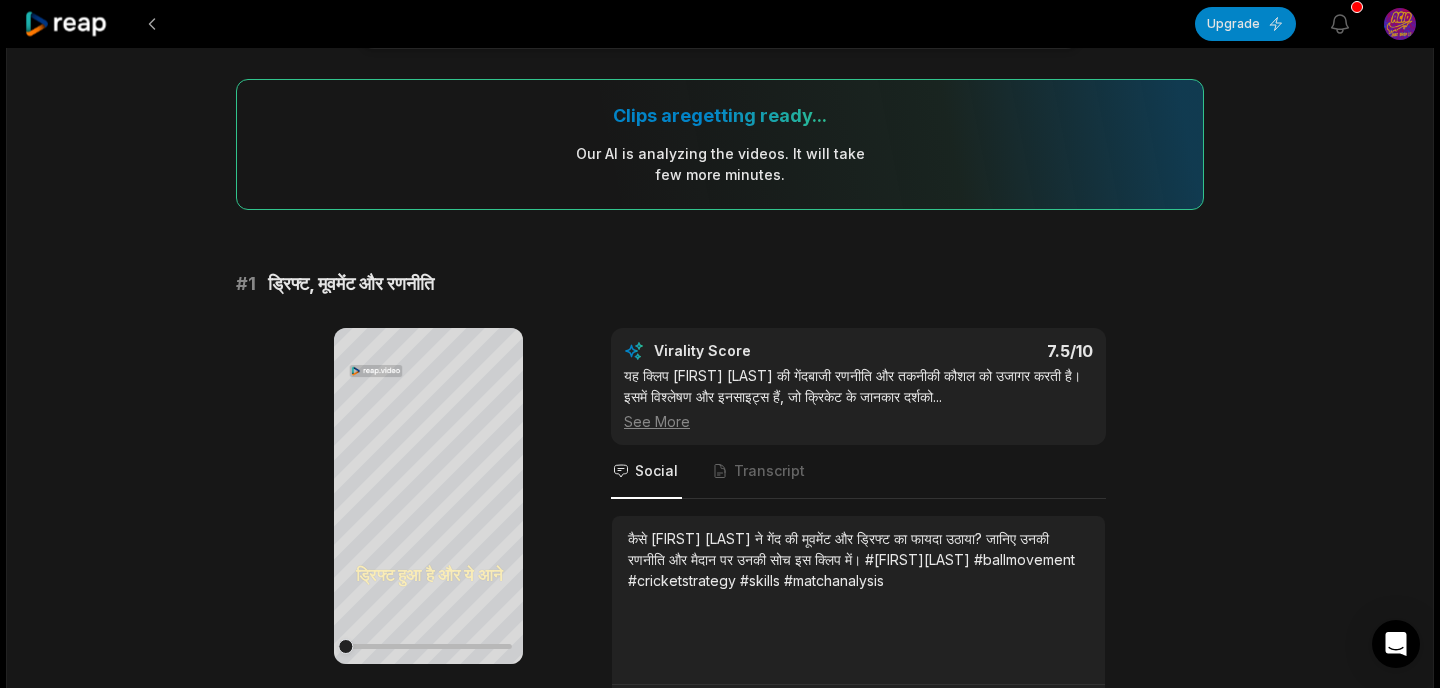scroll, scrollTop: 106, scrollLeft: 0, axis: vertical 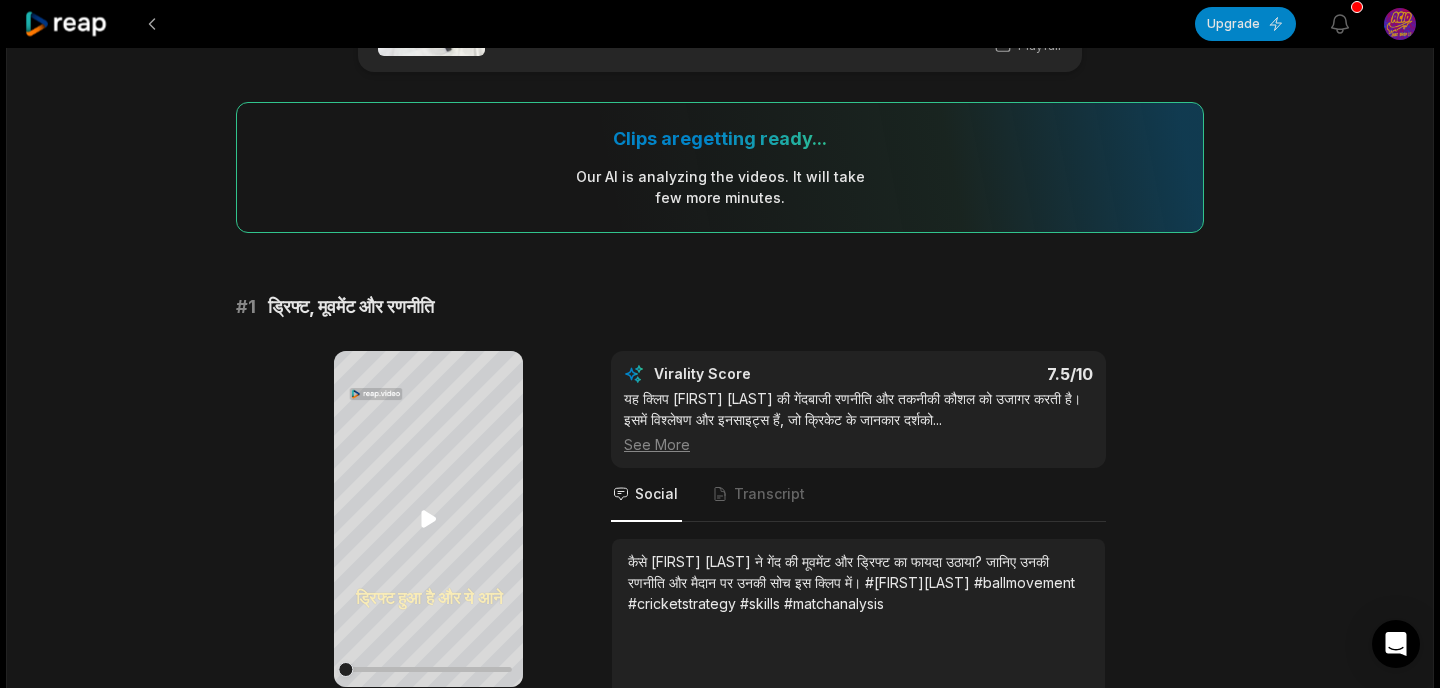 click 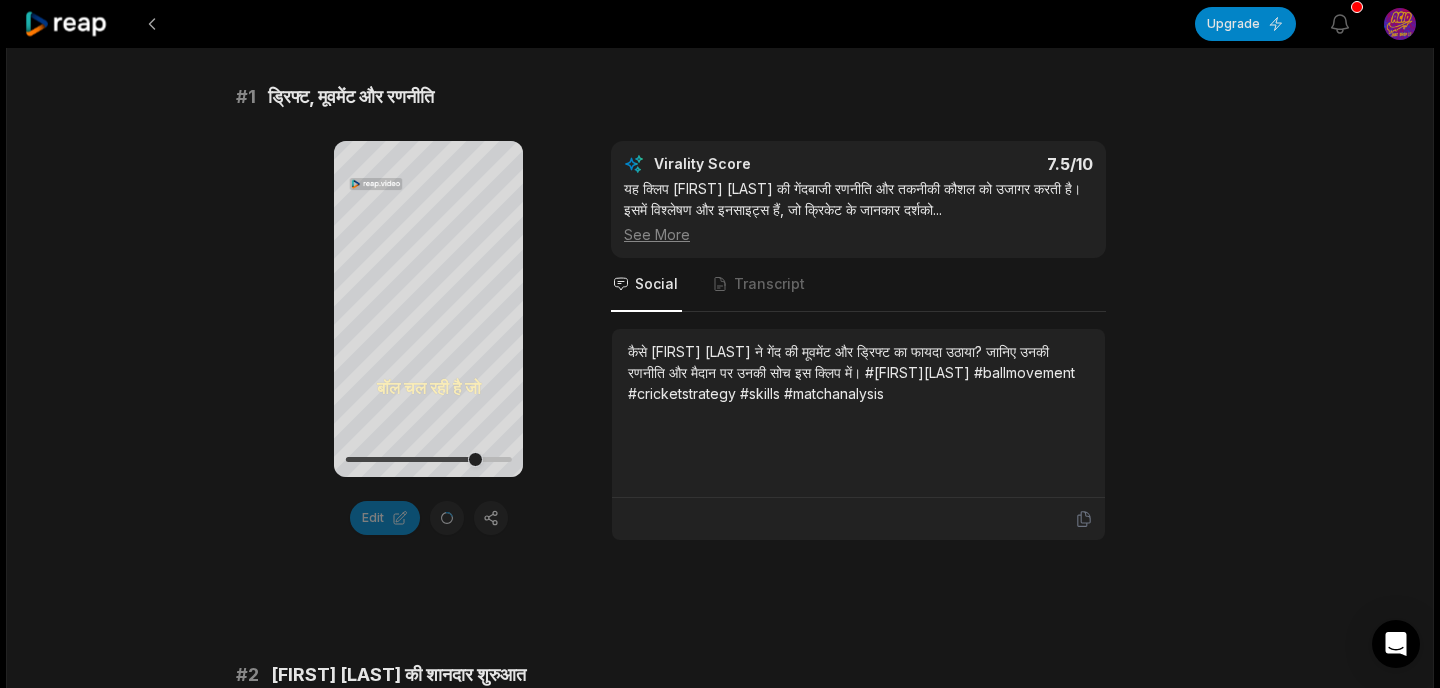 scroll, scrollTop: 326, scrollLeft: 0, axis: vertical 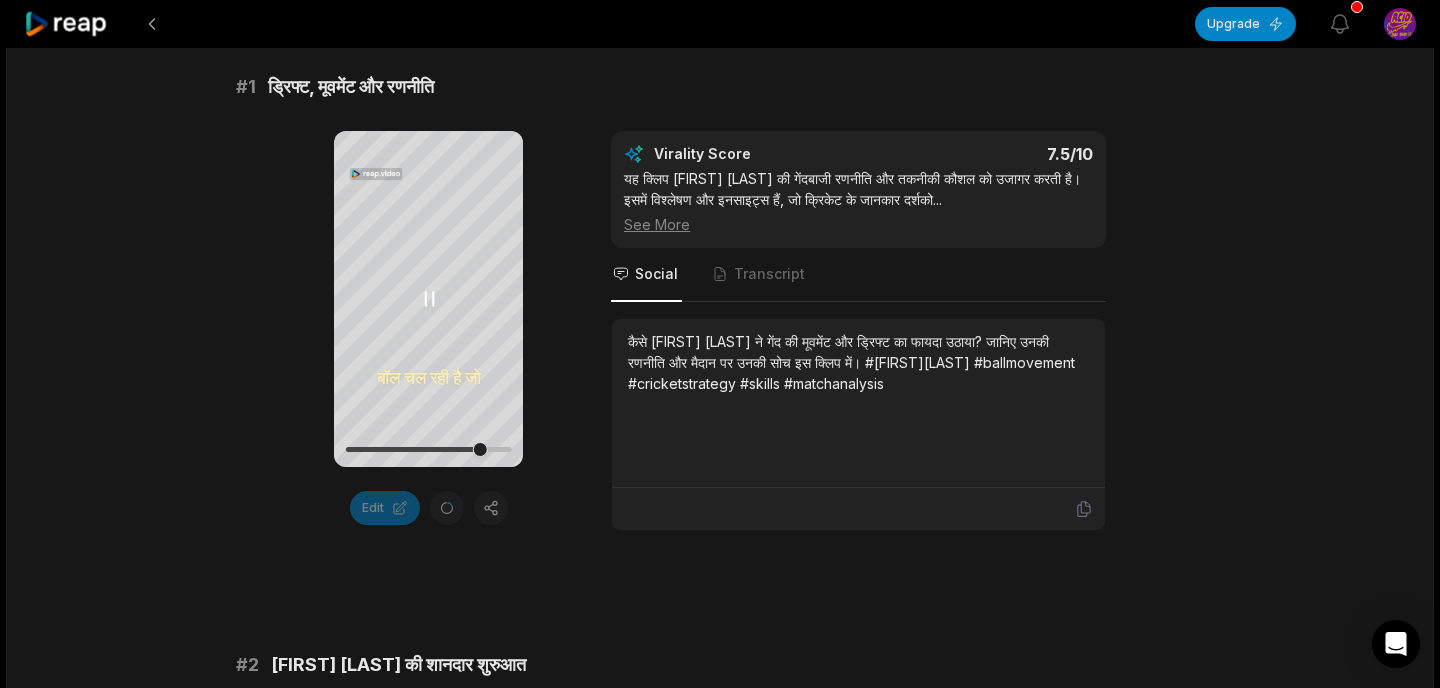 click 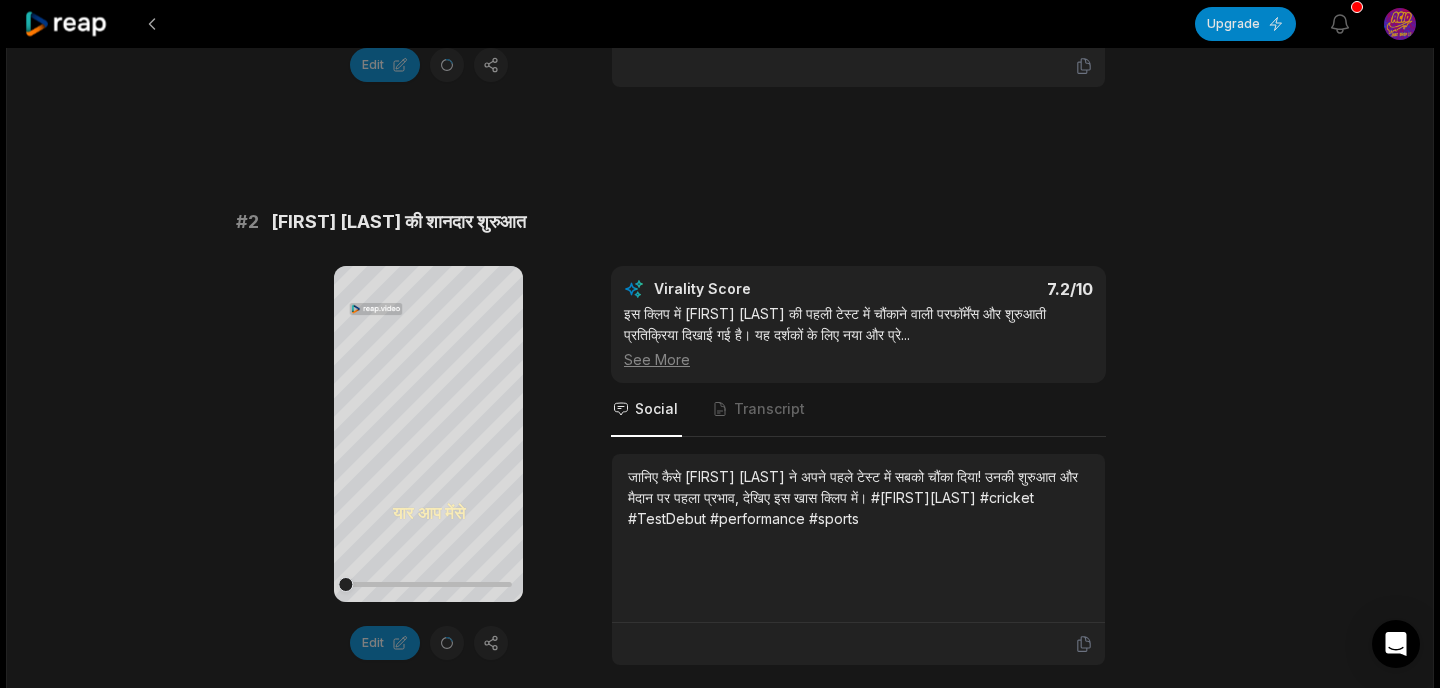 scroll, scrollTop: 795, scrollLeft: 0, axis: vertical 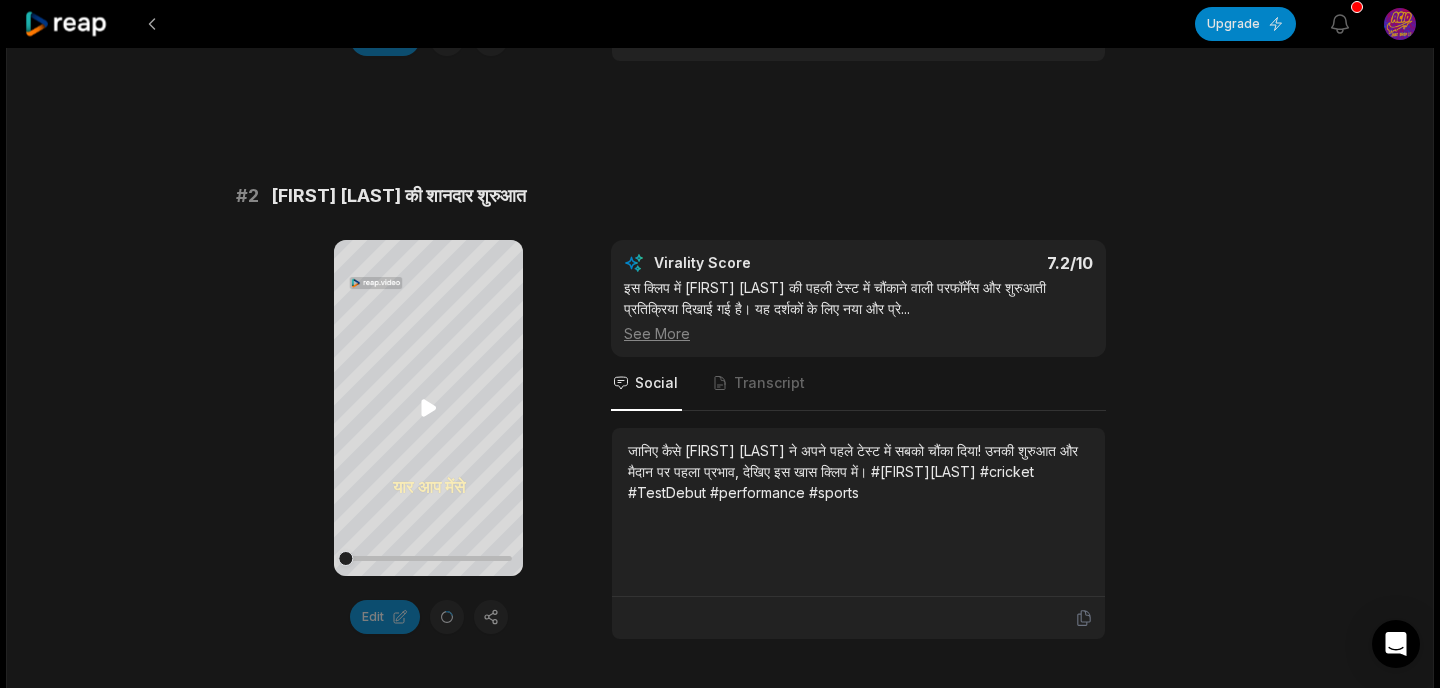 click 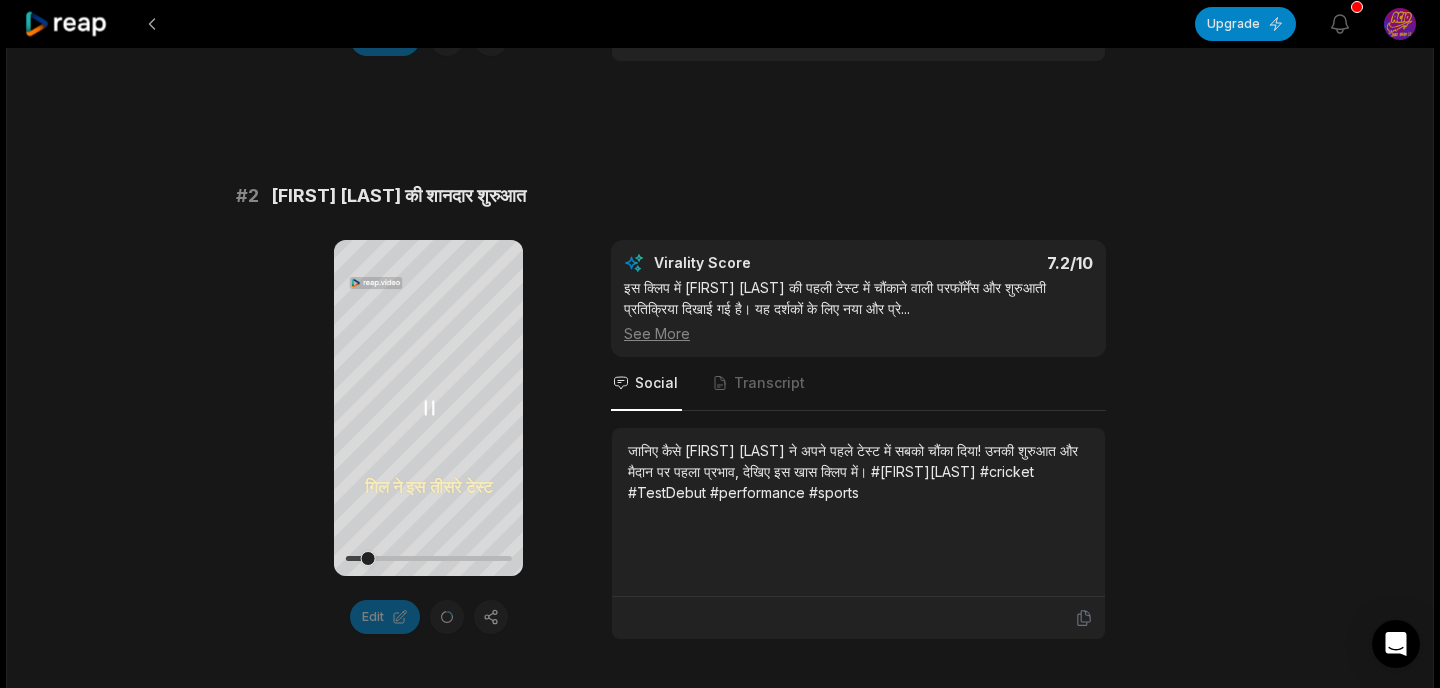 click 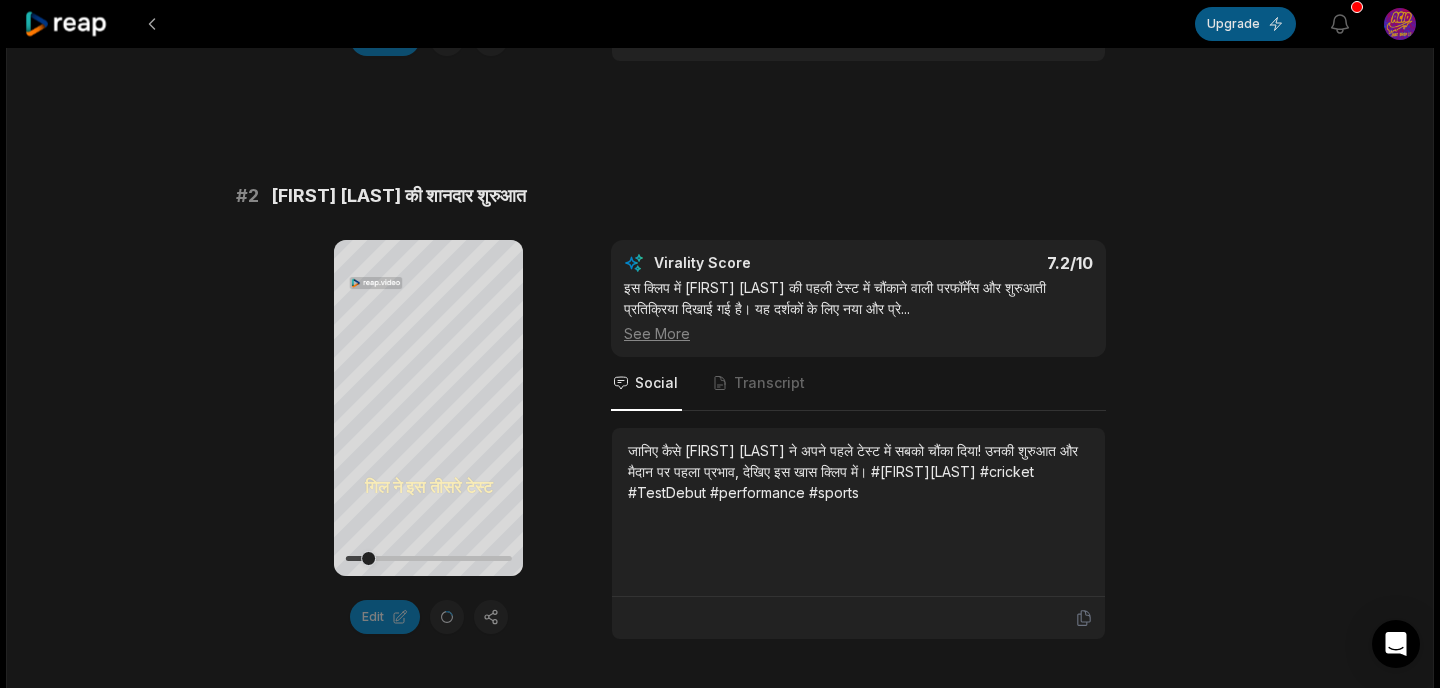 click on "Upgrade" at bounding box center (1245, 24) 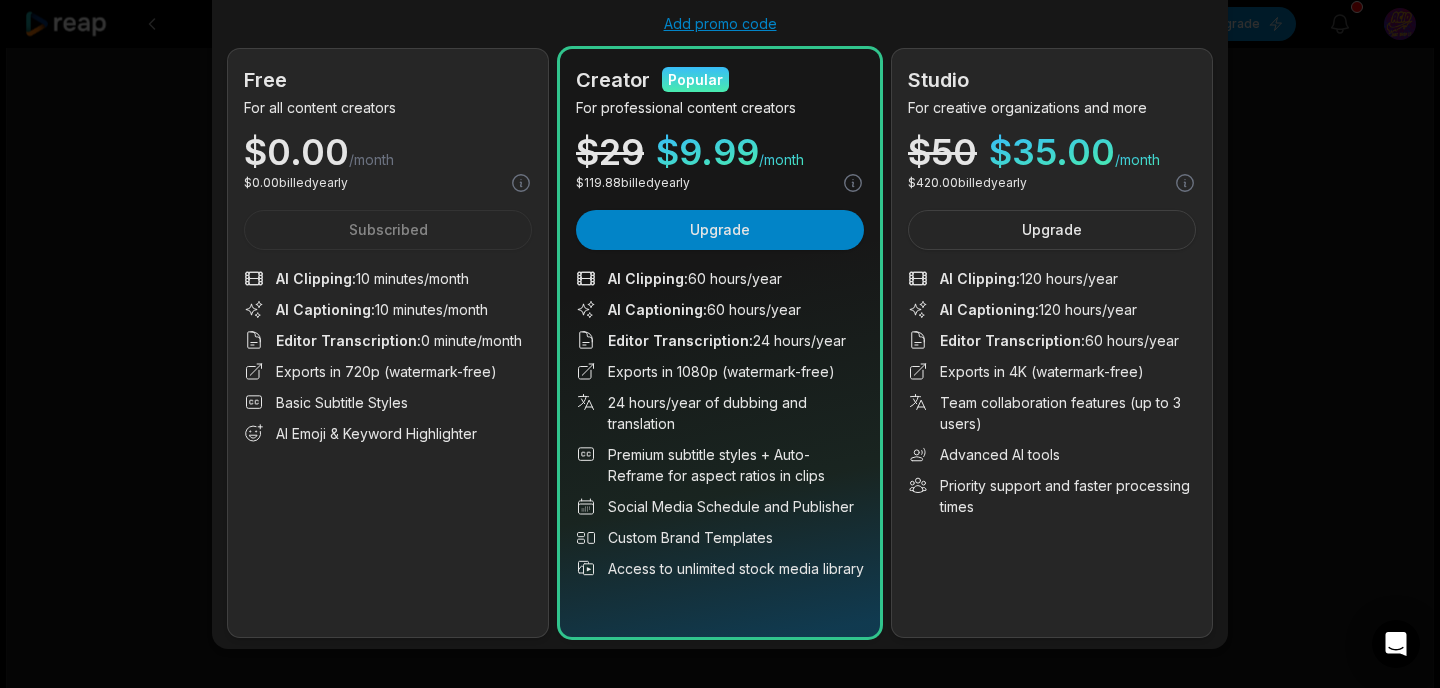 scroll, scrollTop: 139, scrollLeft: 0, axis: vertical 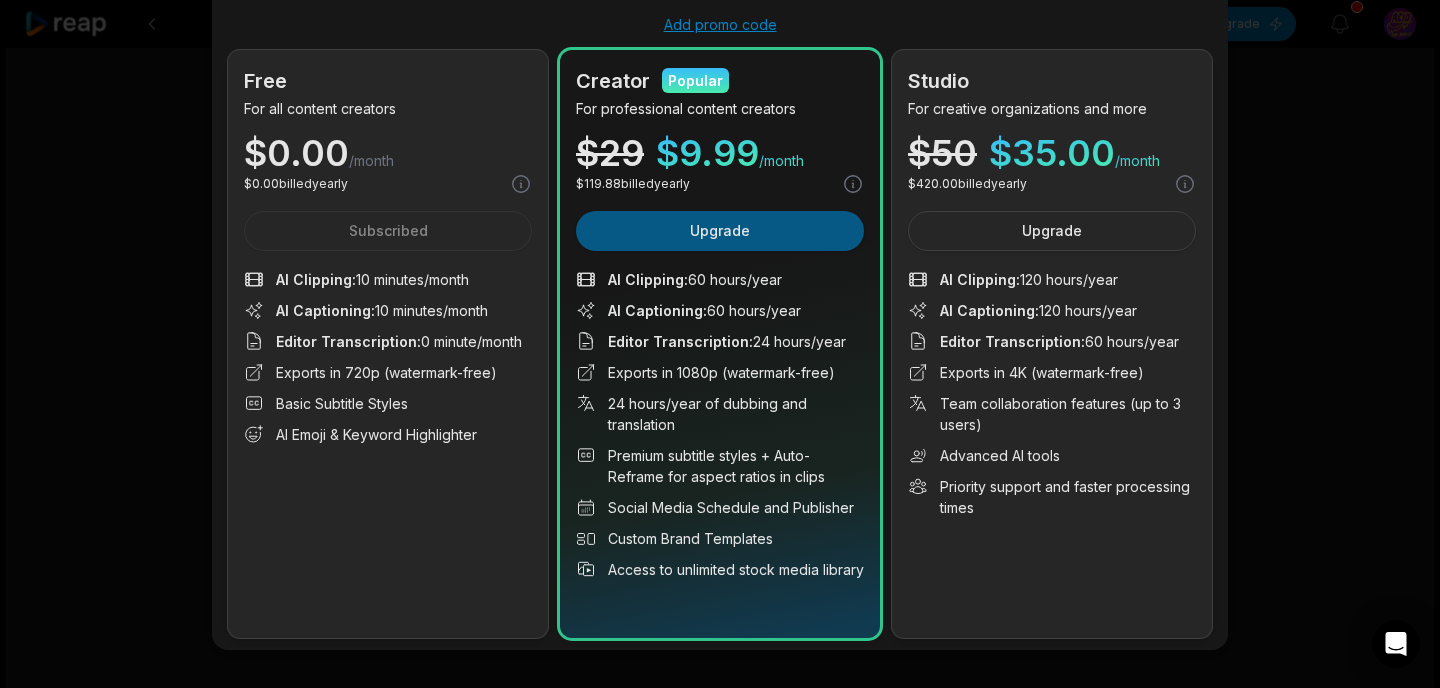 click on "Upgrade" at bounding box center (720, 231) 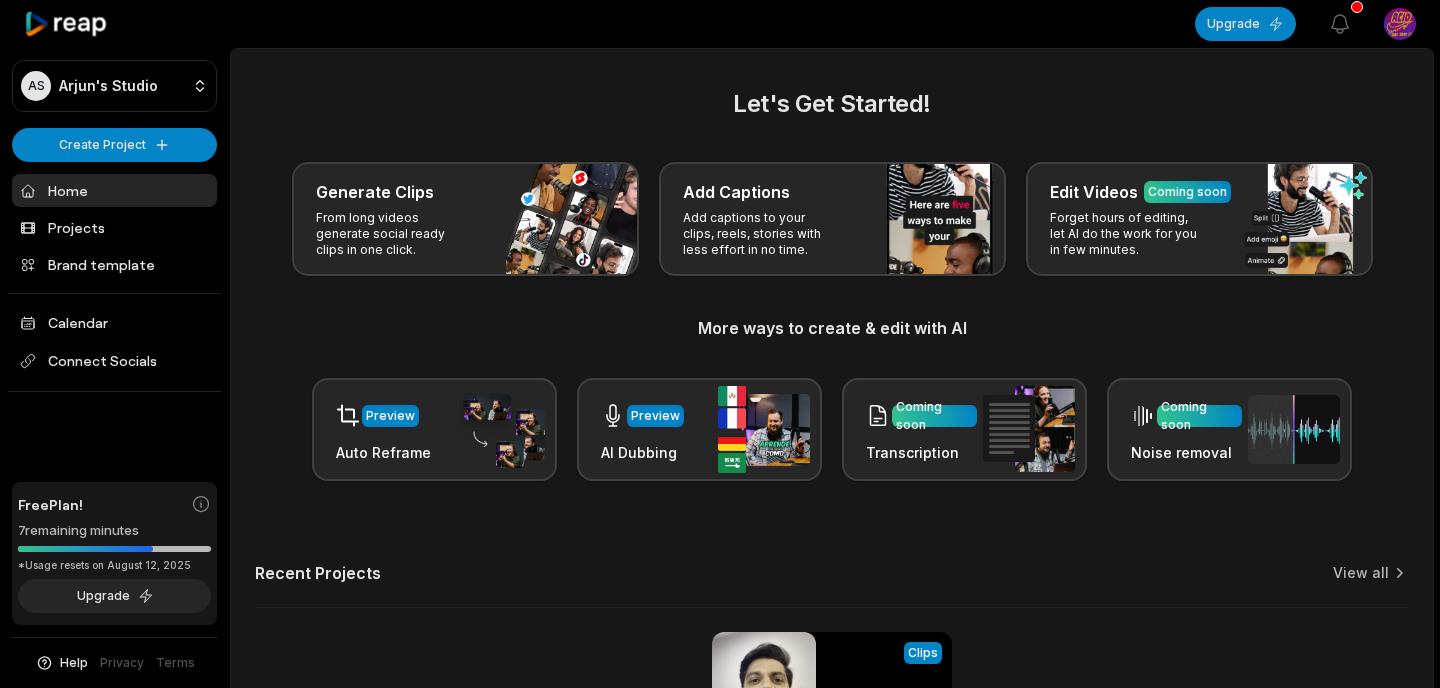 scroll, scrollTop: 0, scrollLeft: 0, axis: both 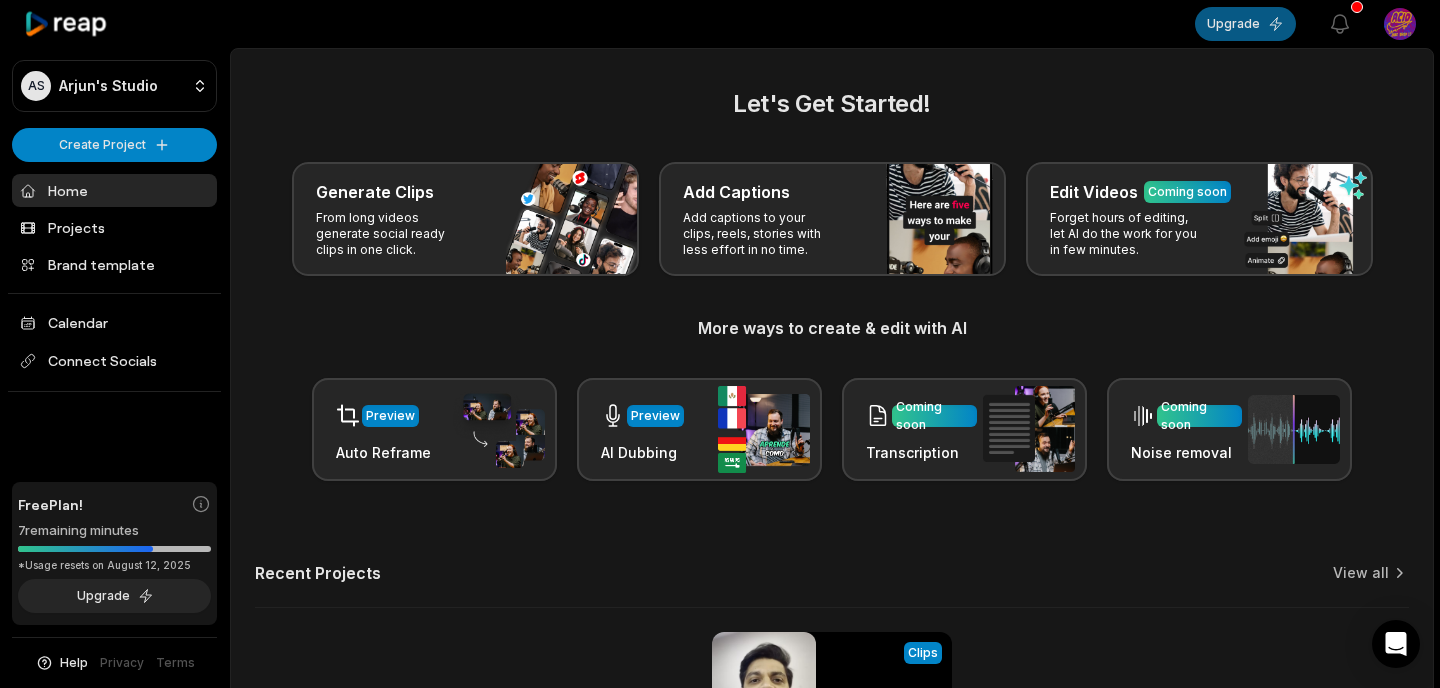 click on "Upgrade" at bounding box center [1245, 24] 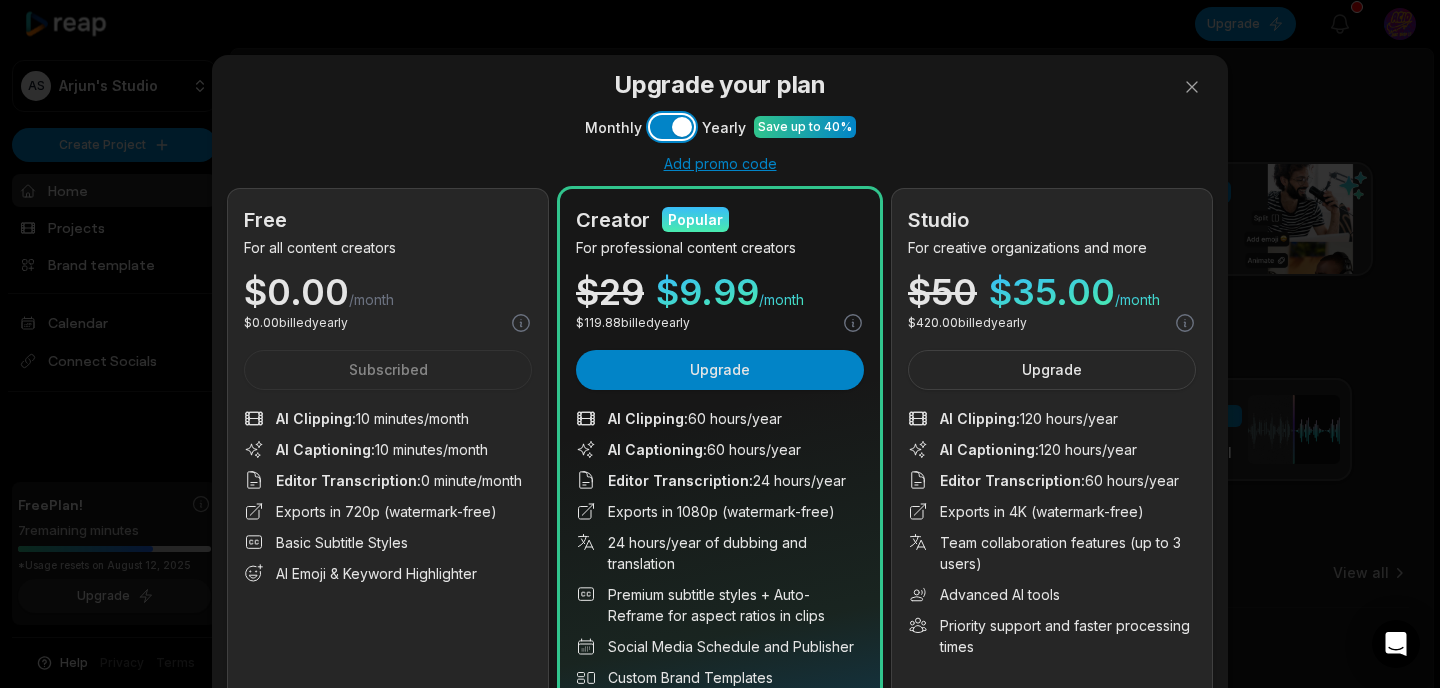 click on "Use setting" at bounding box center [672, 127] 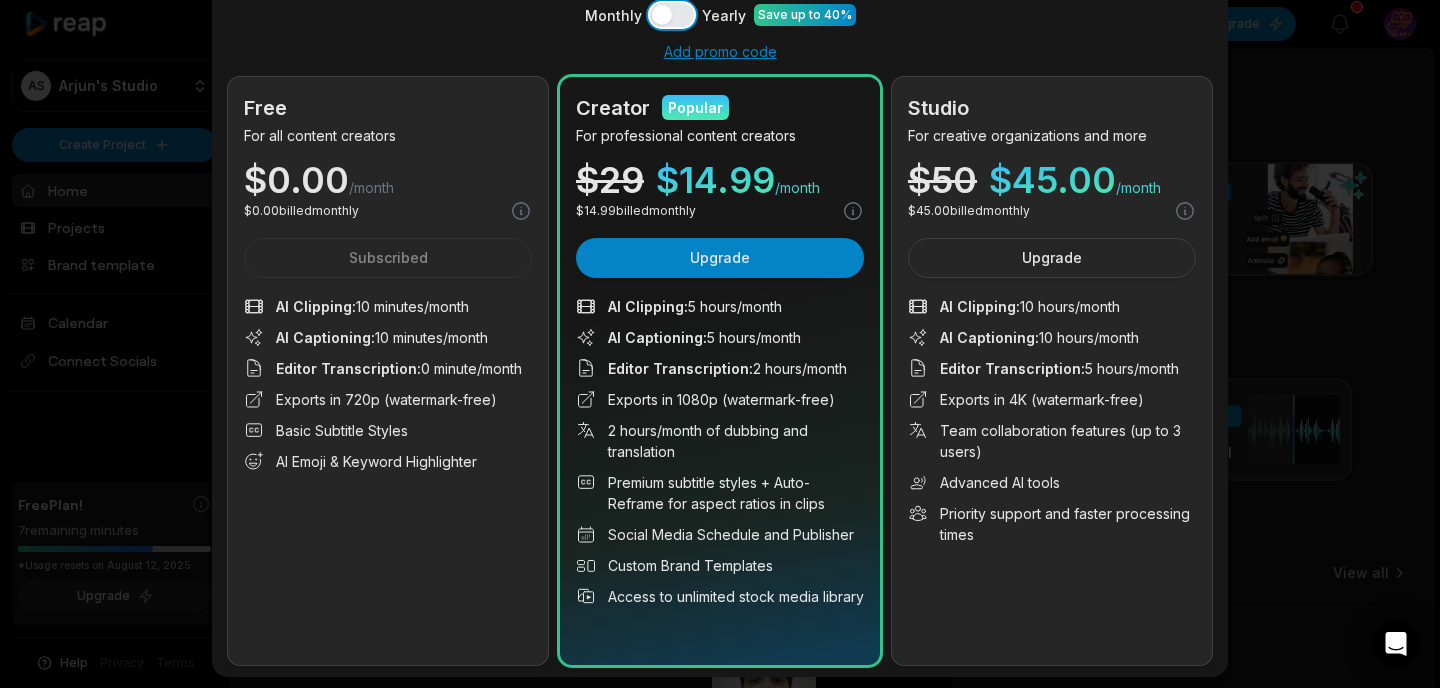 scroll, scrollTop: 0, scrollLeft: 0, axis: both 